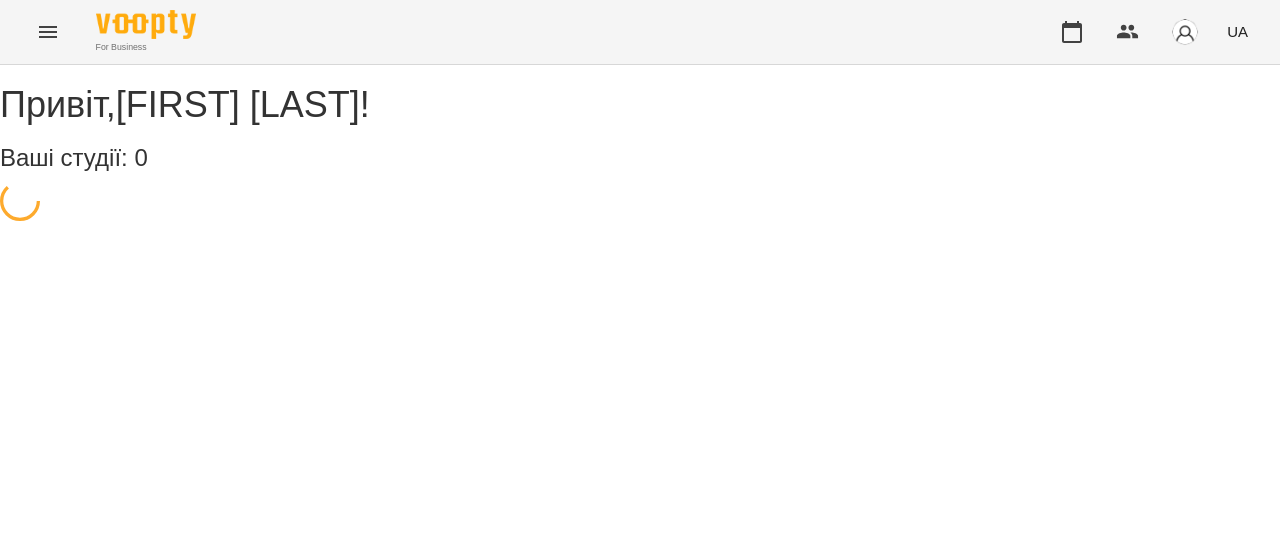 scroll, scrollTop: 0, scrollLeft: 0, axis: both 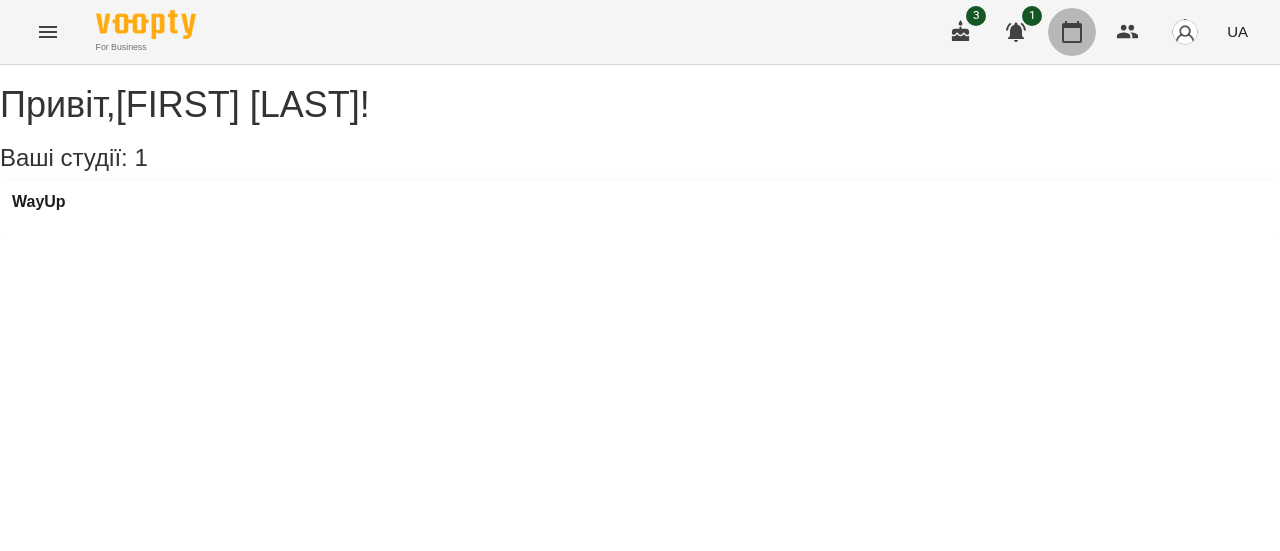 click 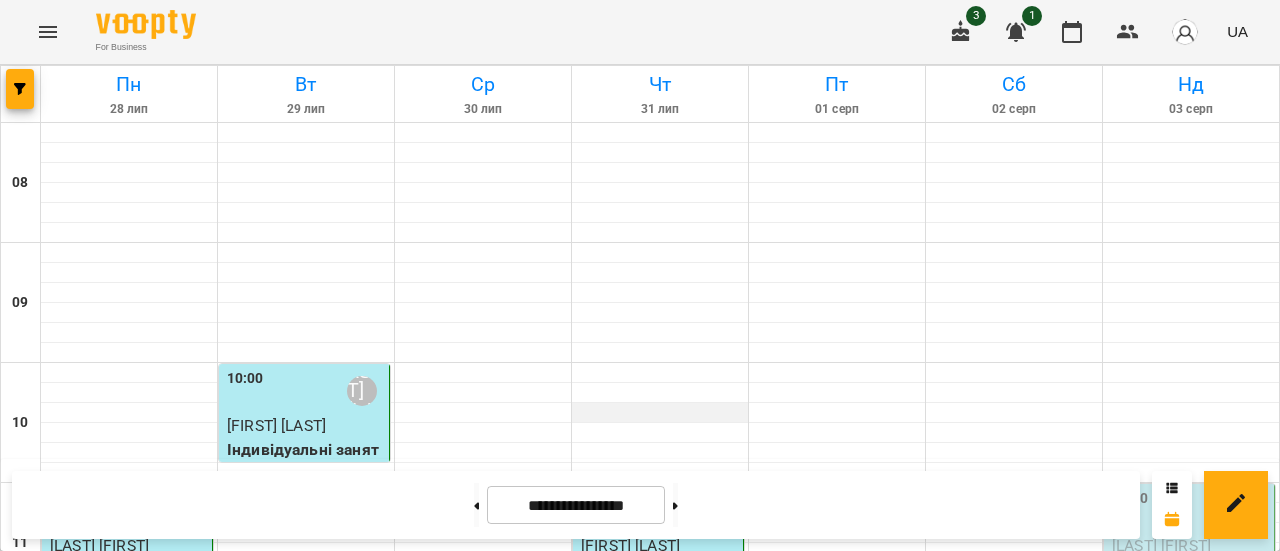 scroll, scrollTop: 512, scrollLeft: 0, axis: vertical 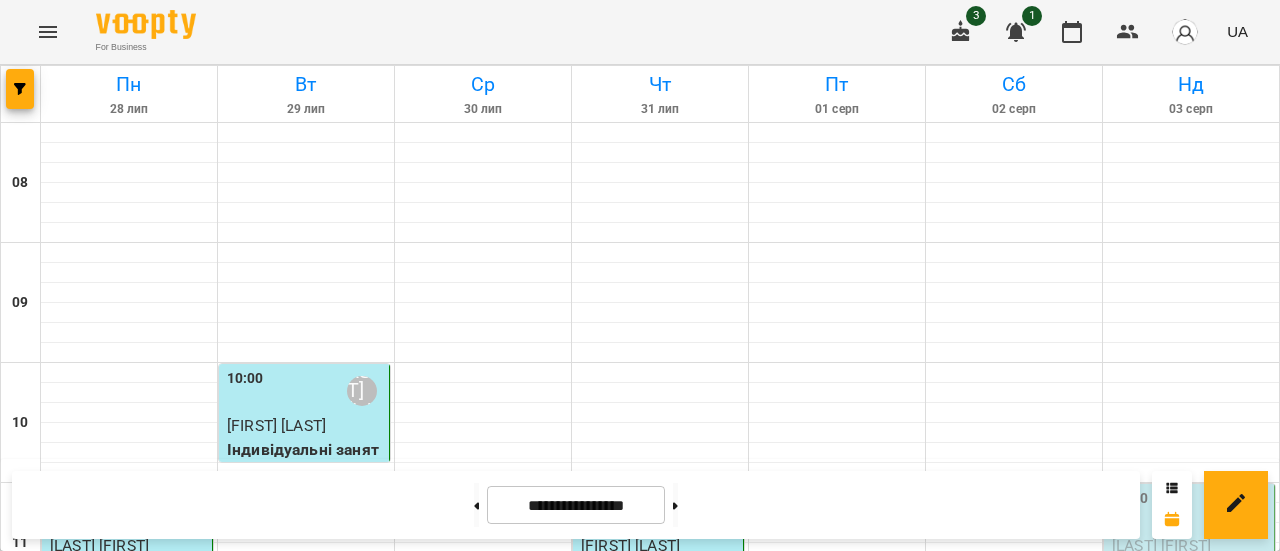 click on "[HH]:[MM] [FIRST] [LAST]" at bounding box center [837, 871] 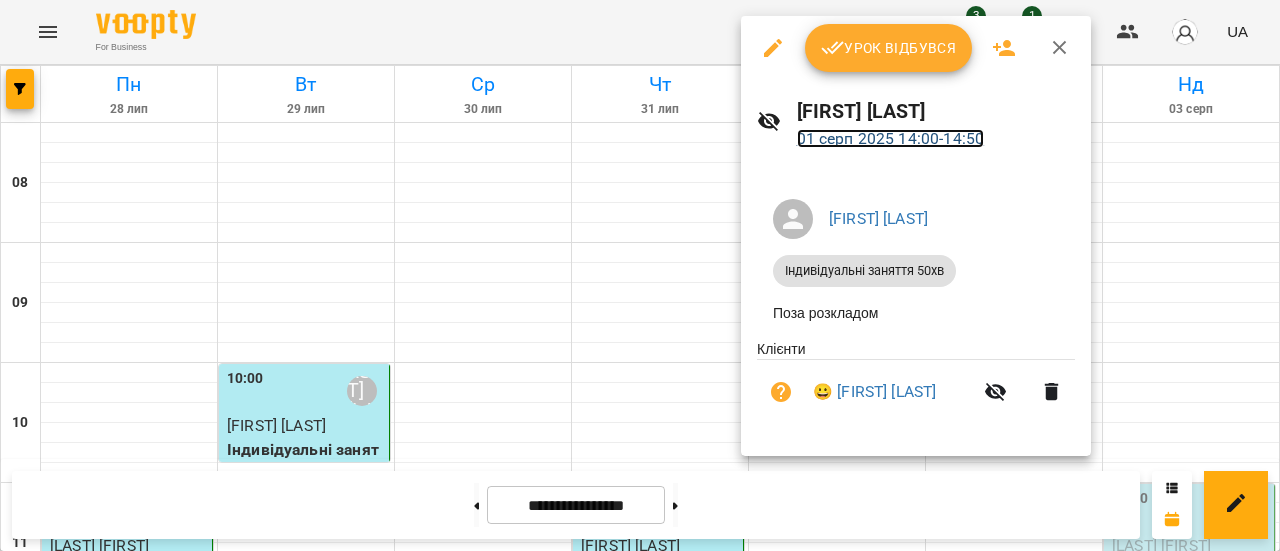 click on "01 серп 2025 14:00  -  14:50" at bounding box center [891, 138] 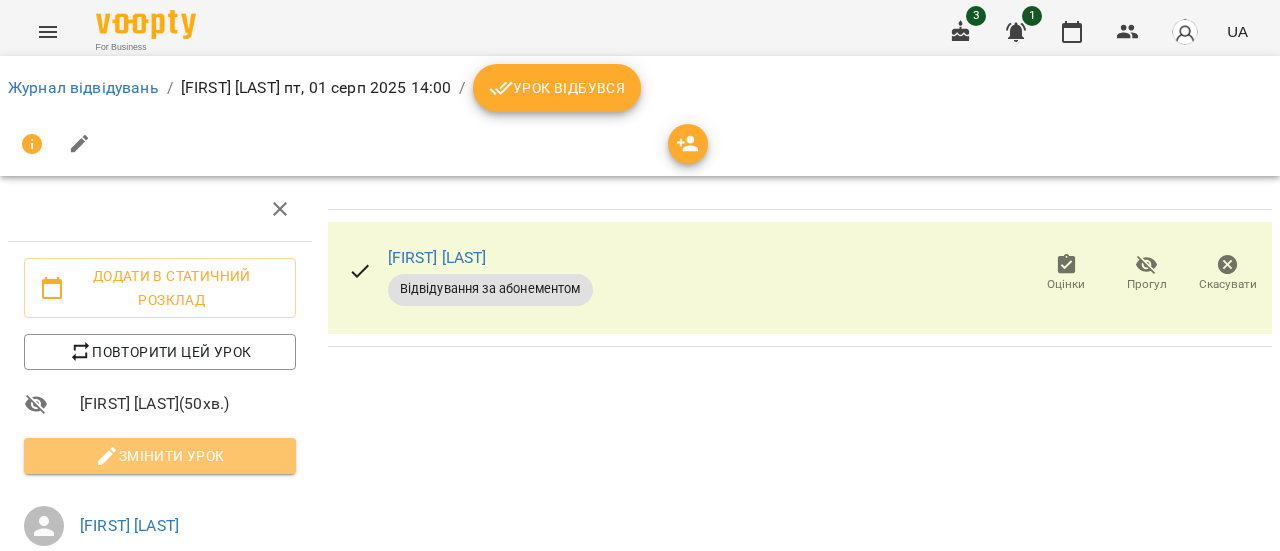 click on "Змінити урок" at bounding box center (160, 456) 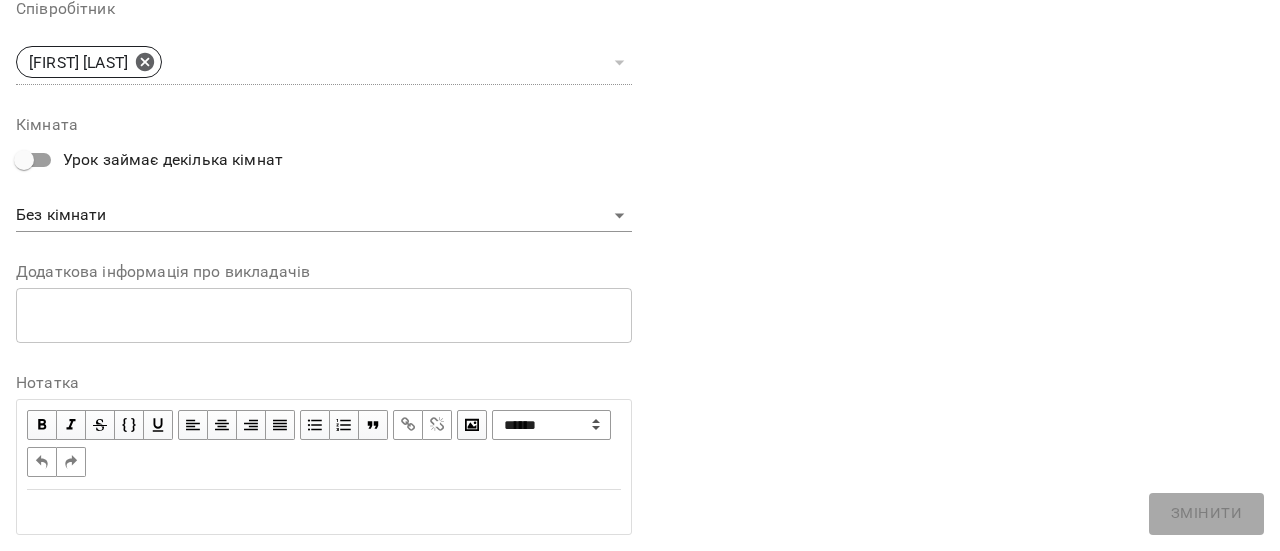 scroll, scrollTop: 790, scrollLeft: 0, axis: vertical 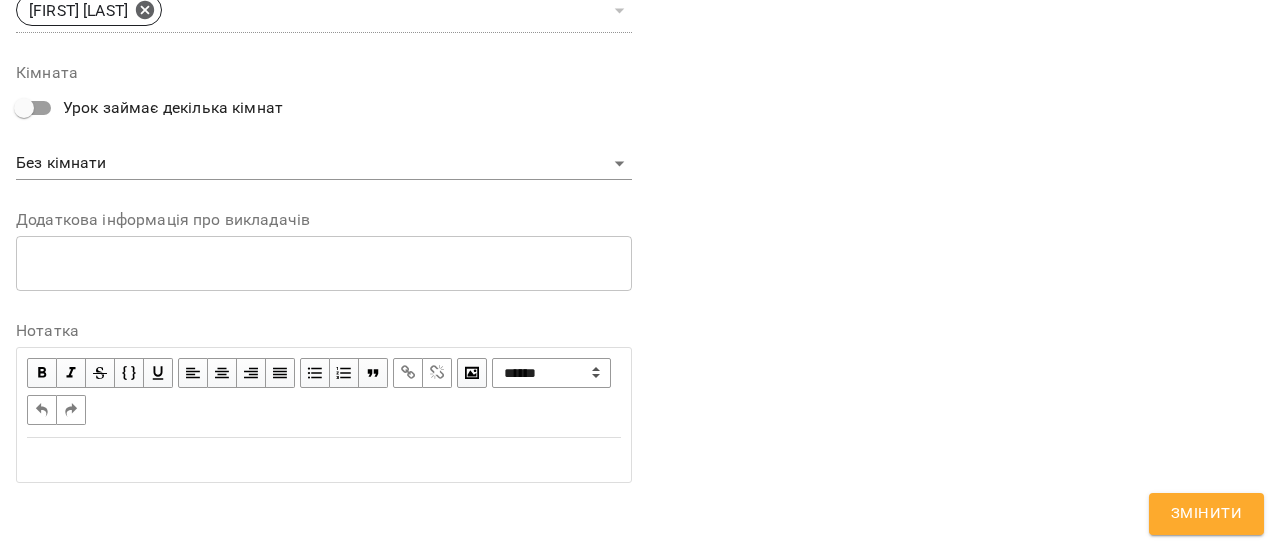 click at bounding box center [324, 460] 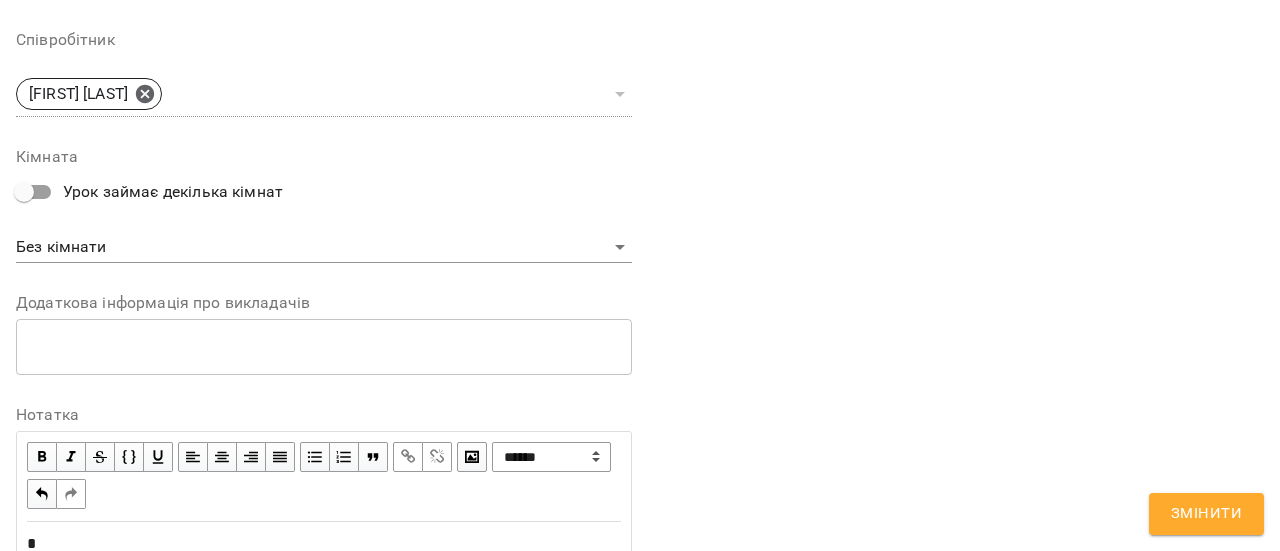 scroll, scrollTop: 874, scrollLeft: 0, axis: vertical 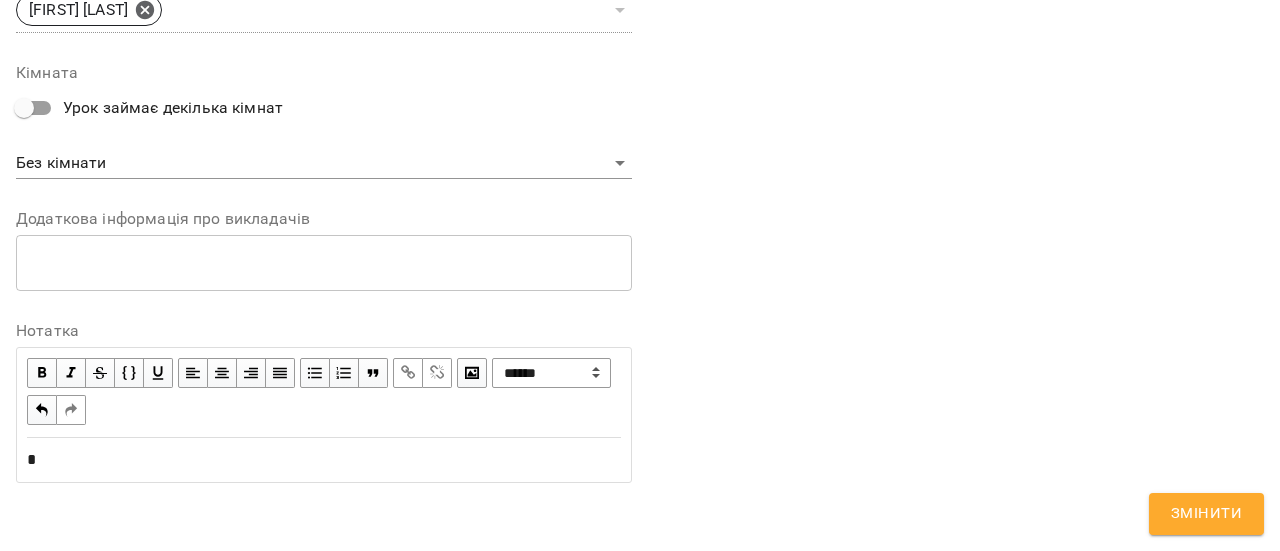 type 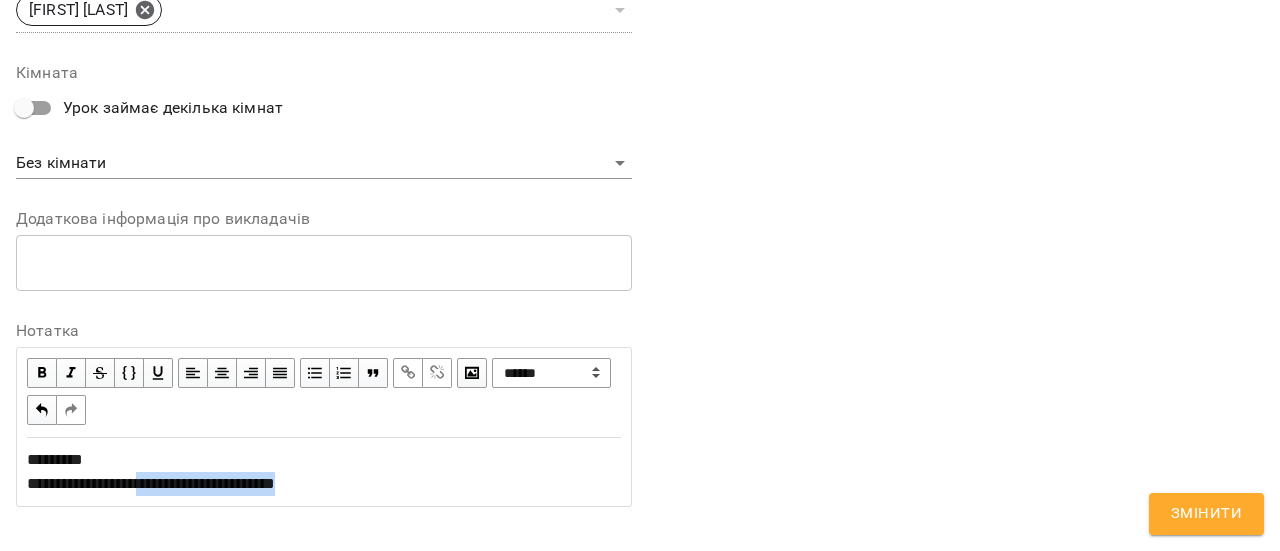 drag, startPoint x: 348, startPoint y: 481, endPoint x: 156, endPoint y: 483, distance: 192.01042 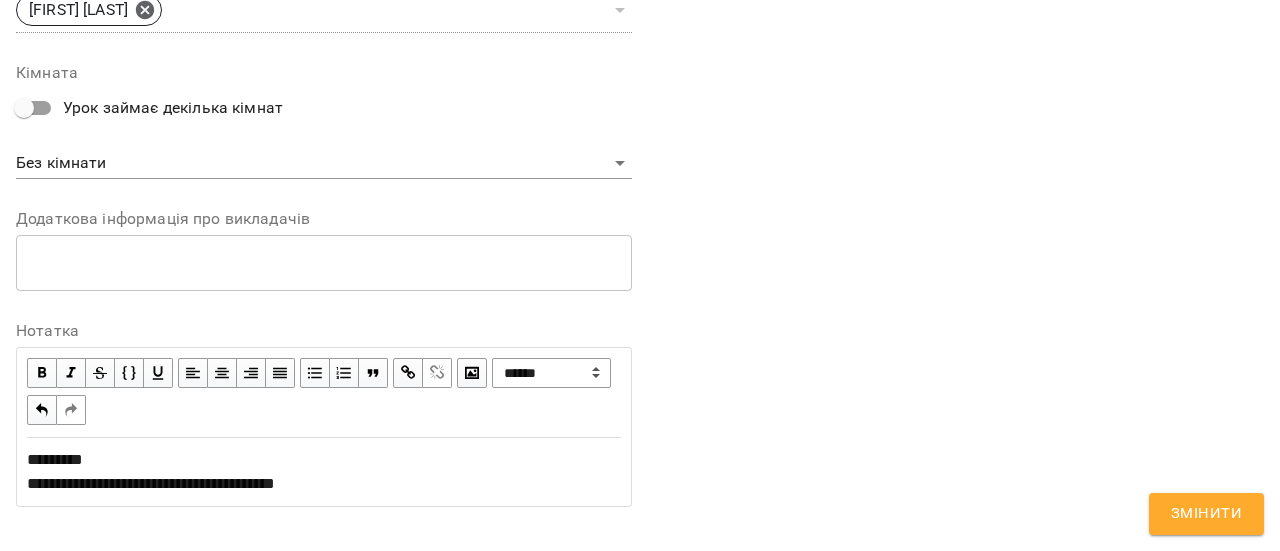 click at bounding box center (408, 373) 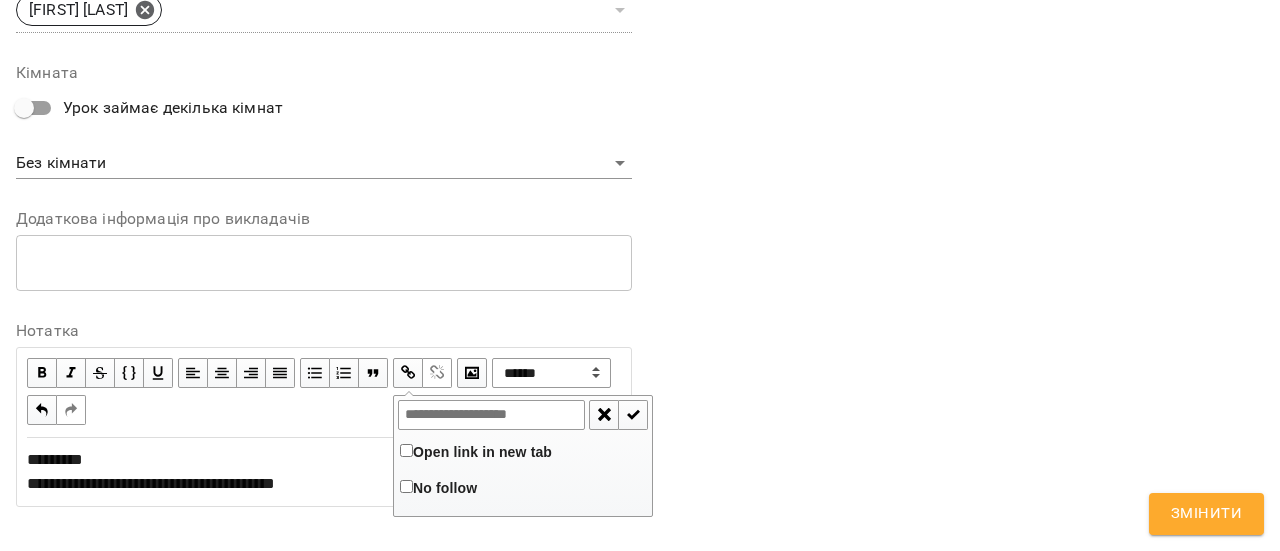 paste on "**********" 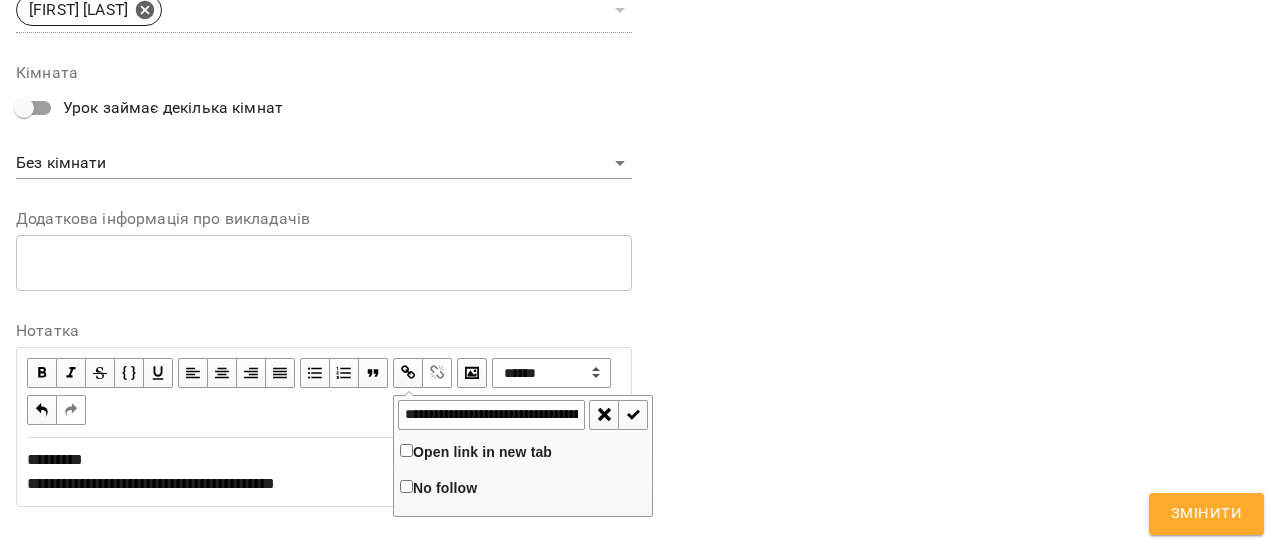 scroll, scrollTop: 0, scrollLeft: 484, axis: horizontal 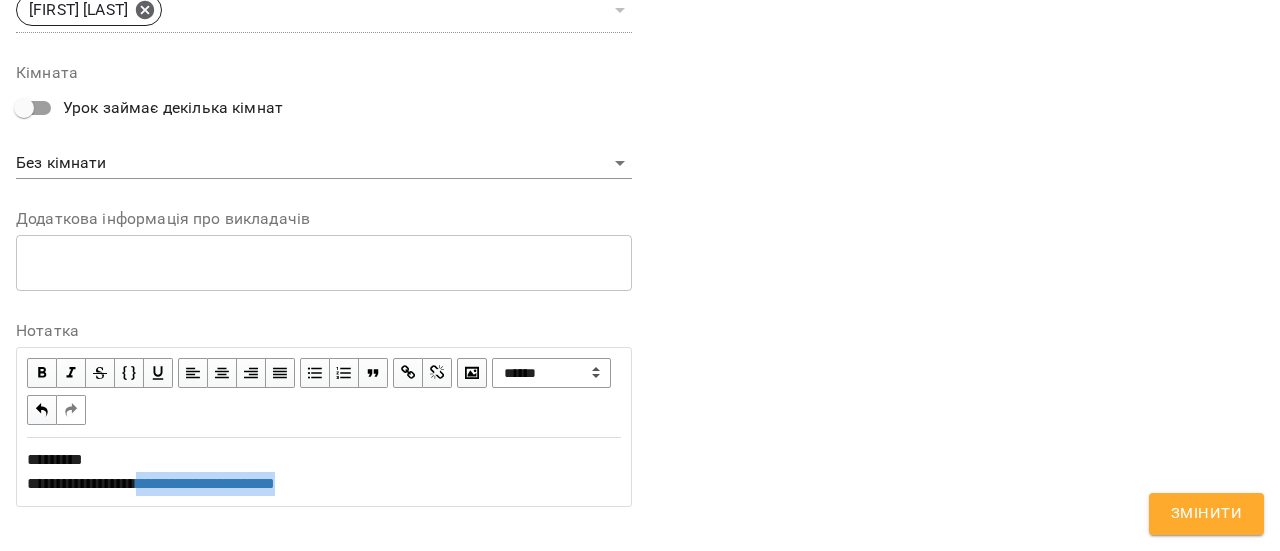 click on "**********" at bounding box center (324, 472) 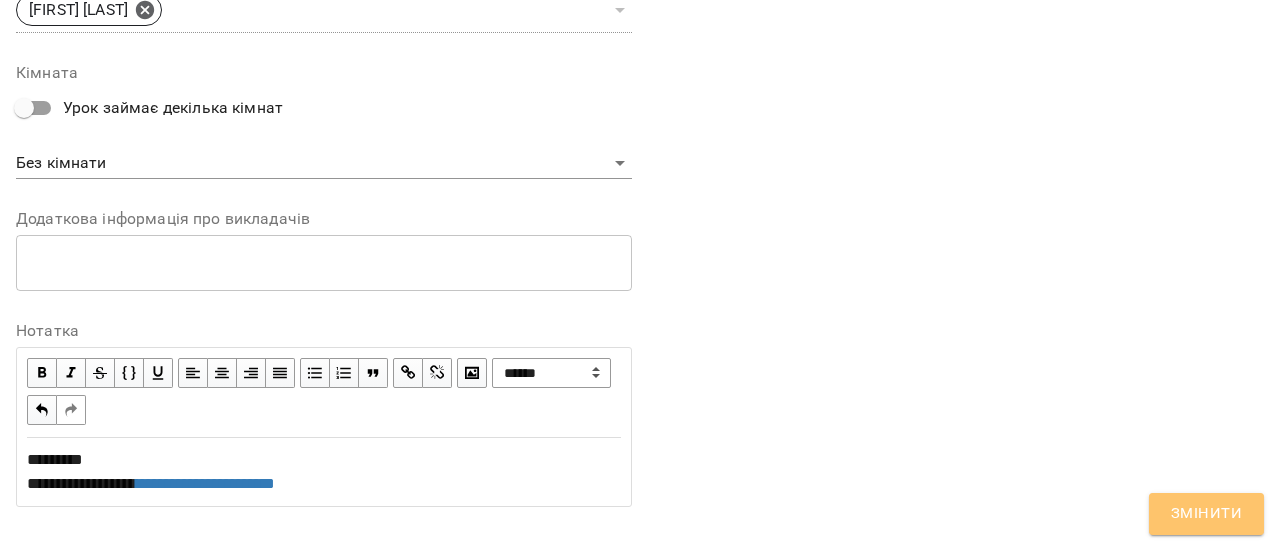 click on "Змінити" at bounding box center (1206, 514) 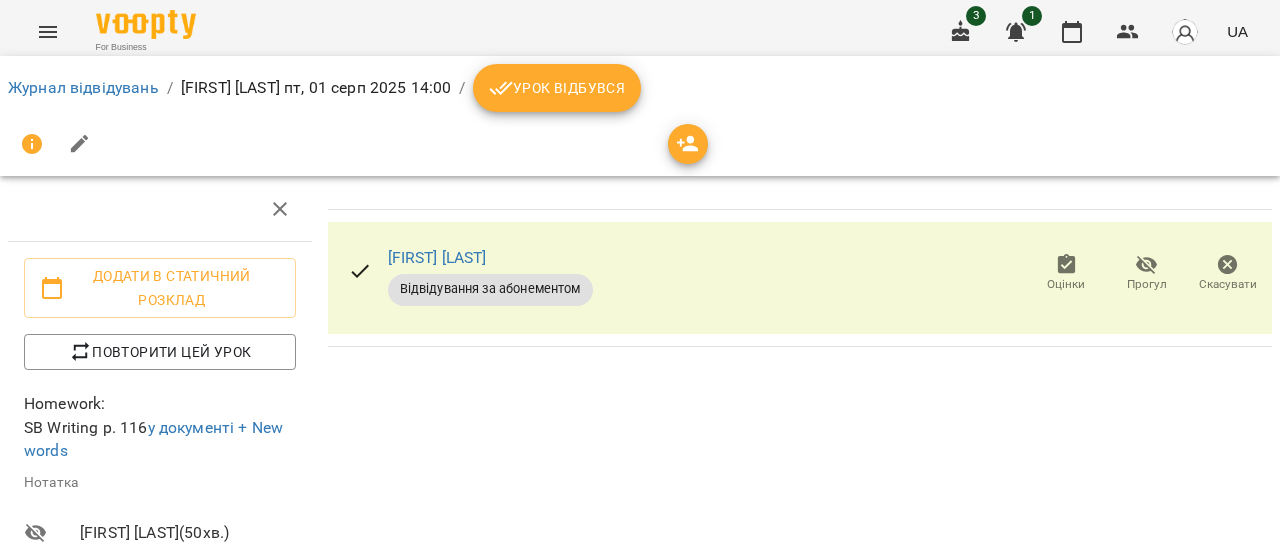 click on "Урок відбувся" at bounding box center (557, 88) 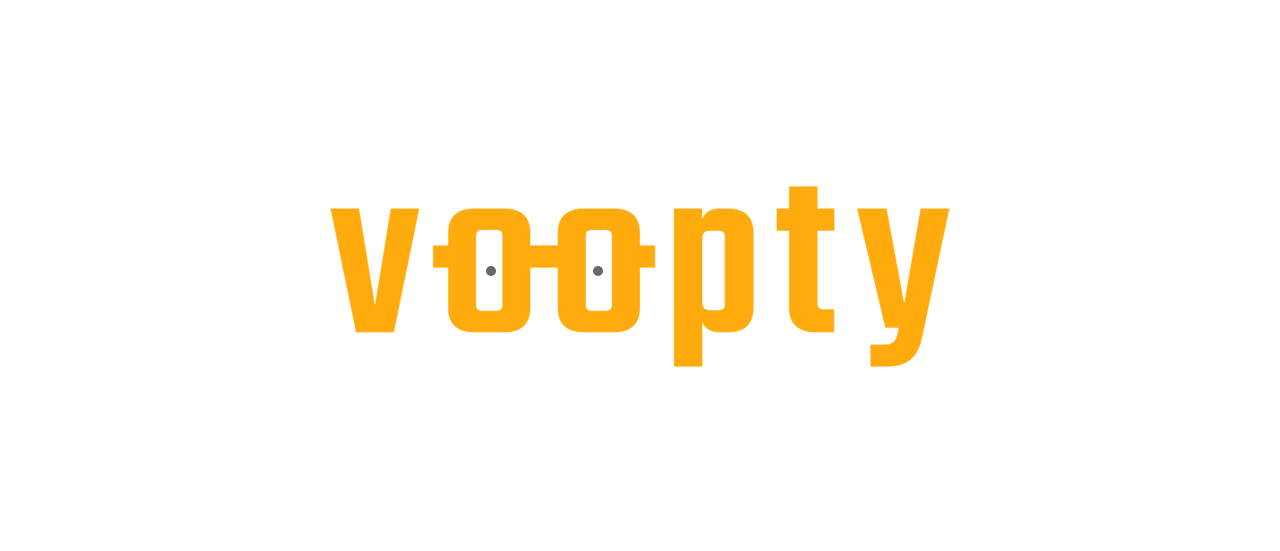 scroll, scrollTop: 0, scrollLeft: 0, axis: both 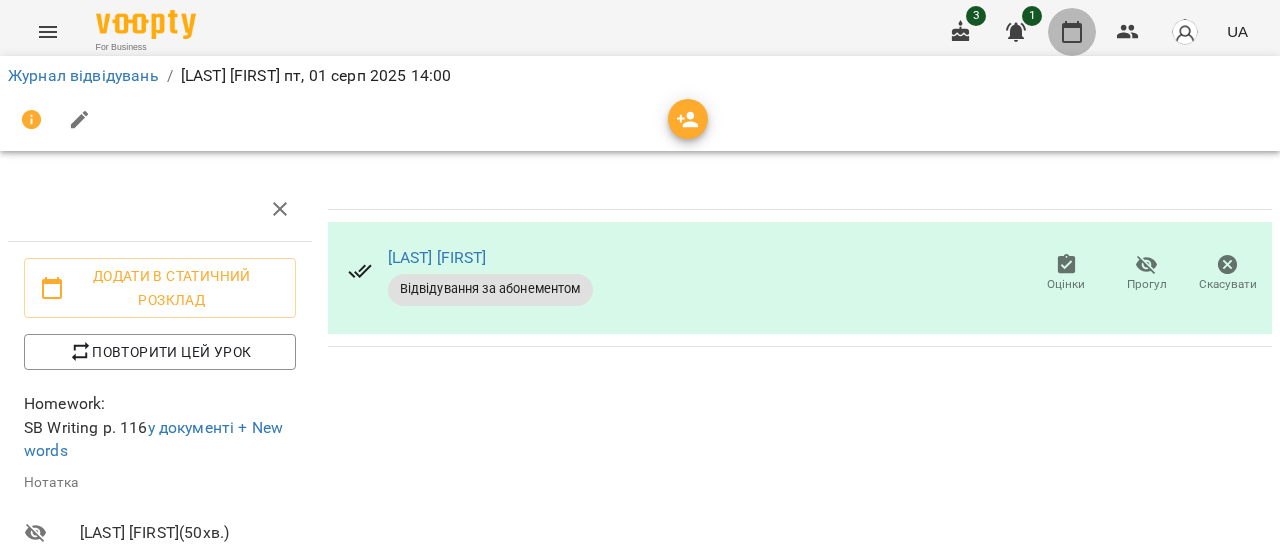 click 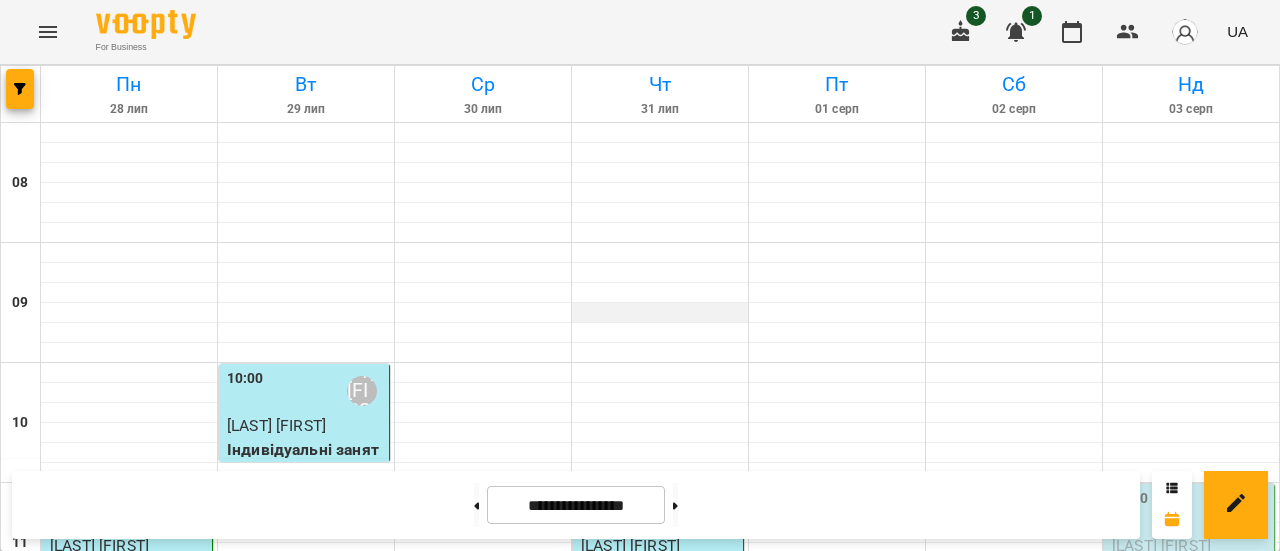 scroll, scrollTop: 523, scrollLeft: 0, axis: vertical 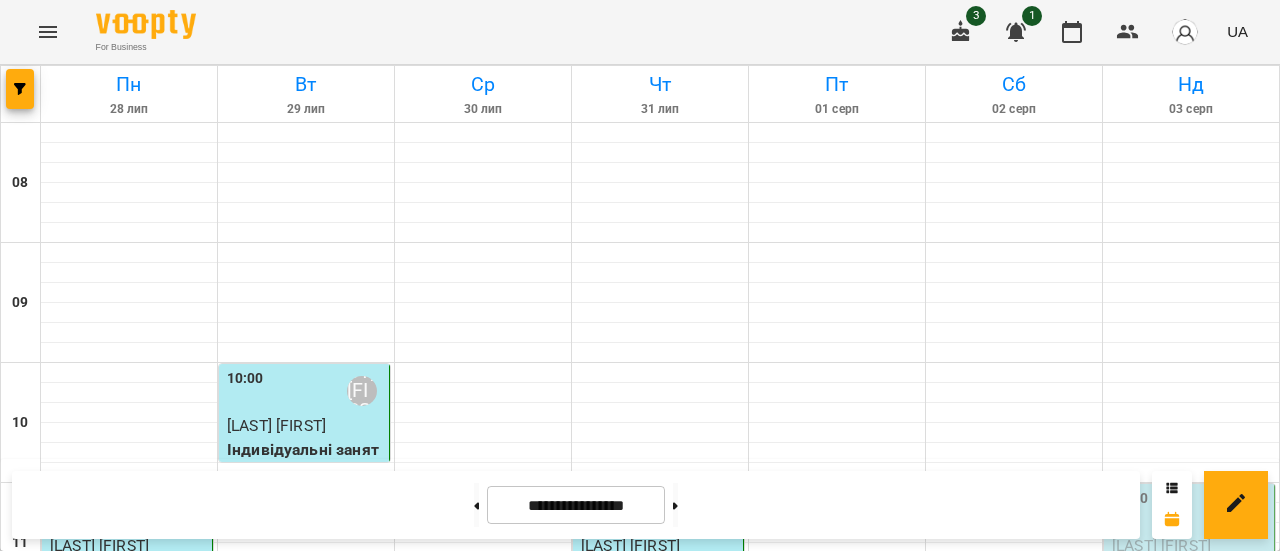 click on "[FIRST] [LAST]" at bounding box center [837, 786] 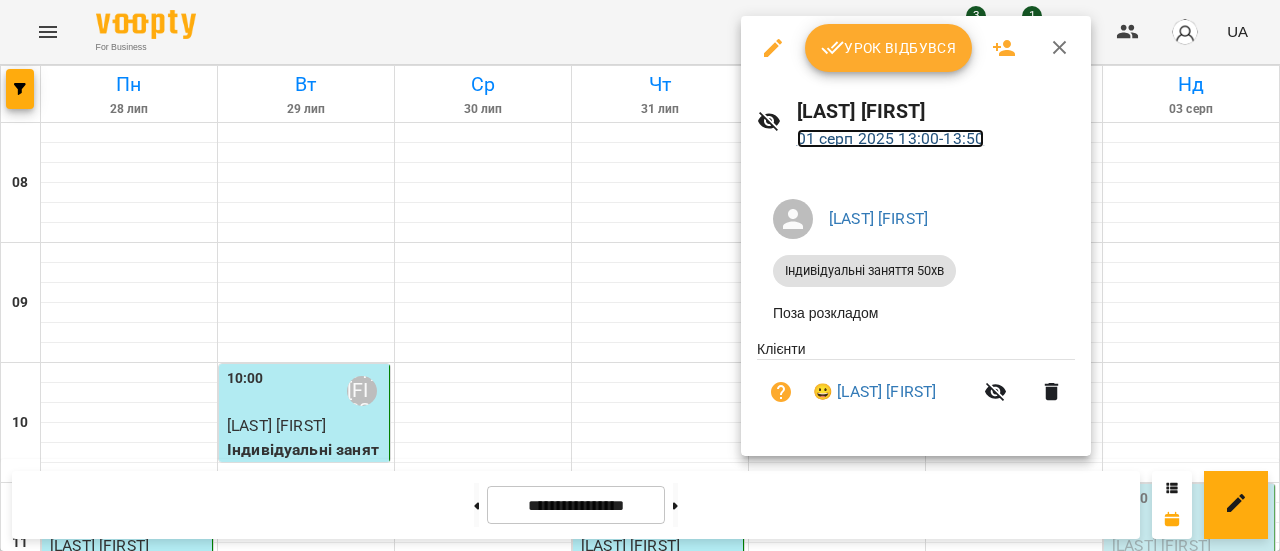 click on "01 серп 2025 13:00  -  13:50" at bounding box center [891, 138] 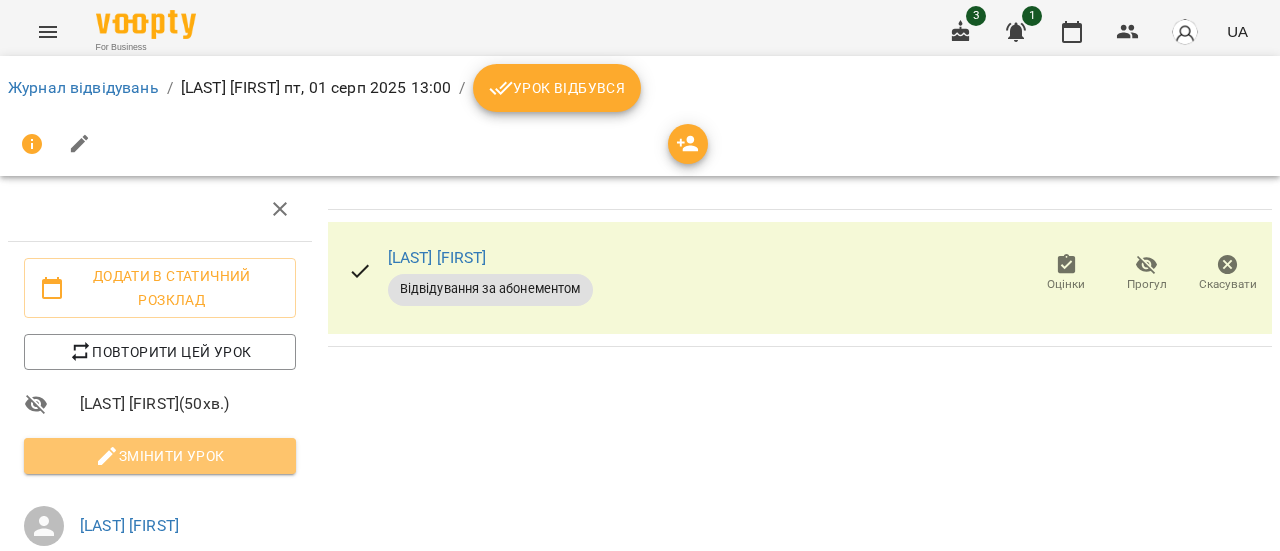 click on "Змінити урок" at bounding box center [160, 456] 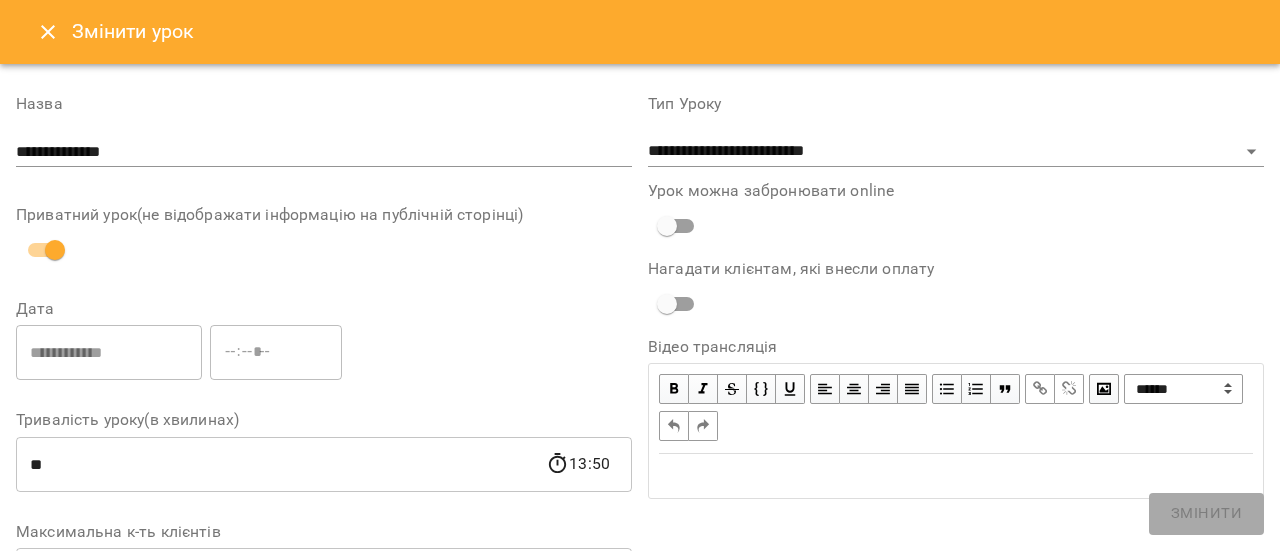 scroll, scrollTop: 790, scrollLeft: 0, axis: vertical 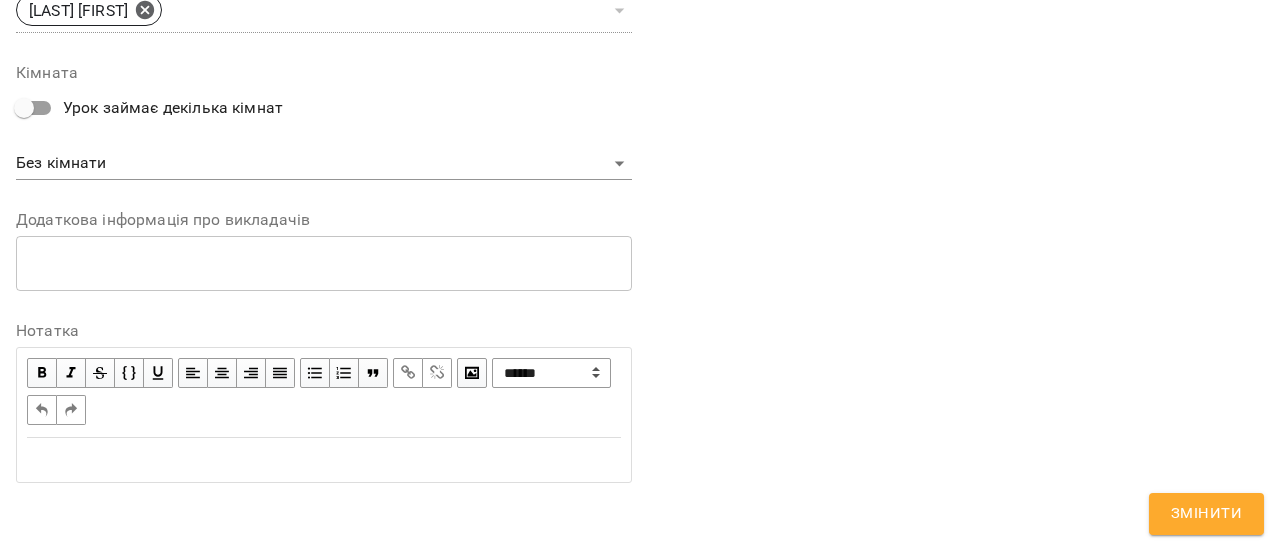 click at bounding box center (324, 460) 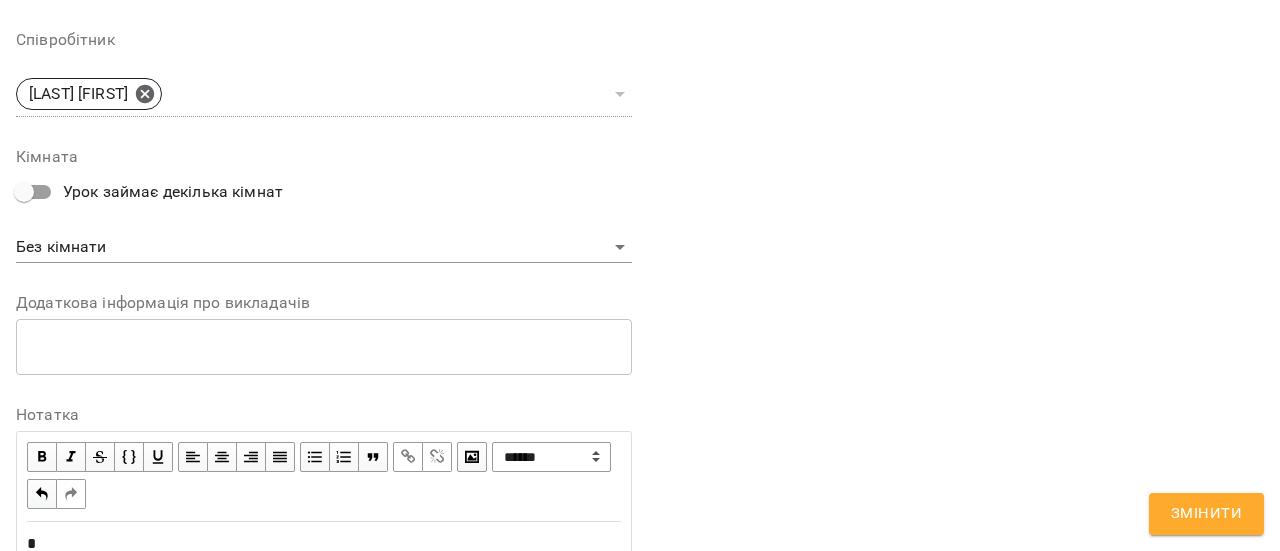 scroll, scrollTop: 874, scrollLeft: 0, axis: vertical 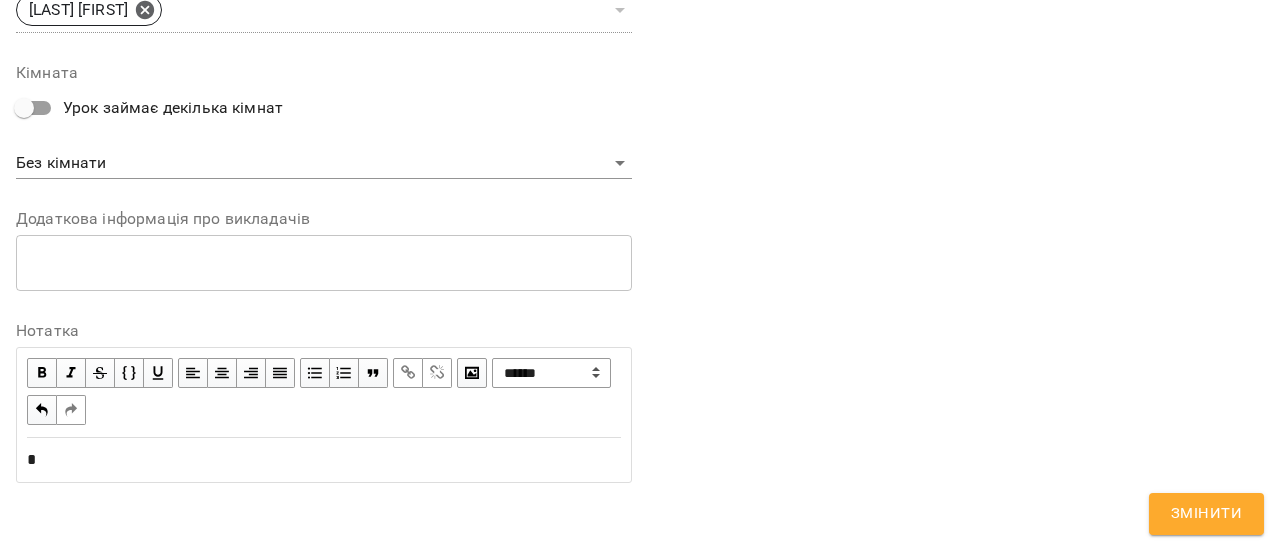 type 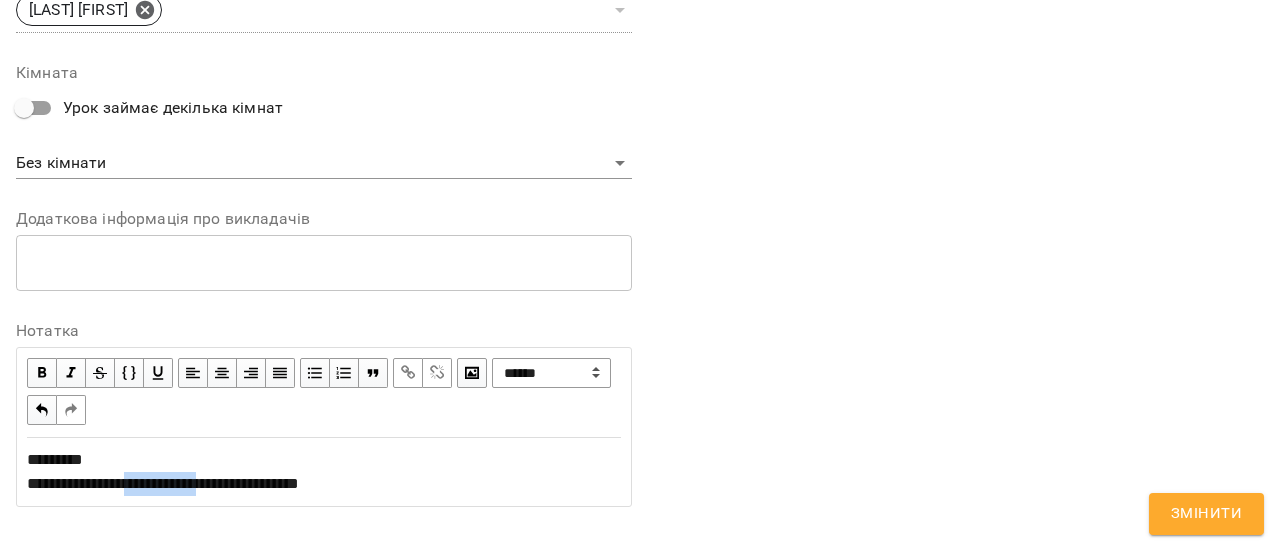 drag, startPoint x: 248, startPoint y: 480, endPoint x: 152, endPoint y: 480, distance: 96 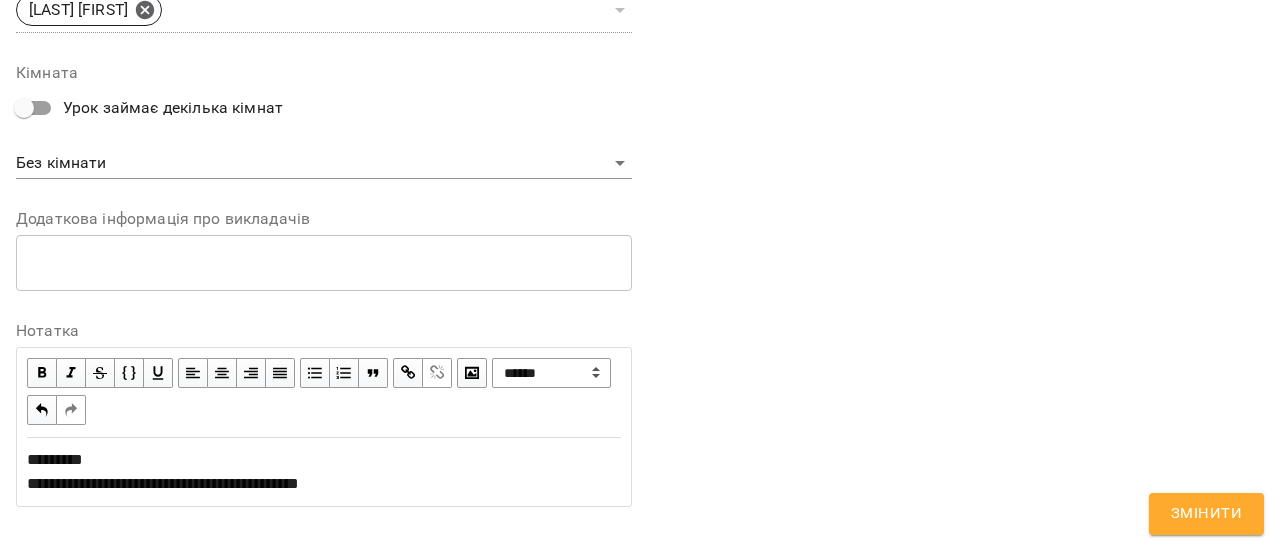 click at bounding box center (408, 373) 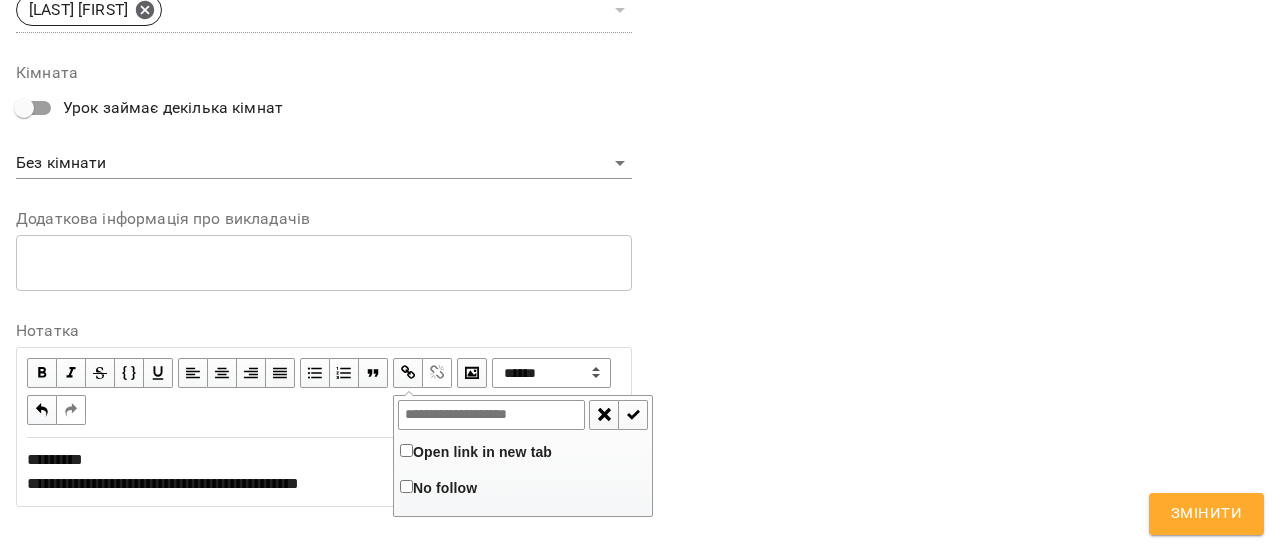 paste on "**********" 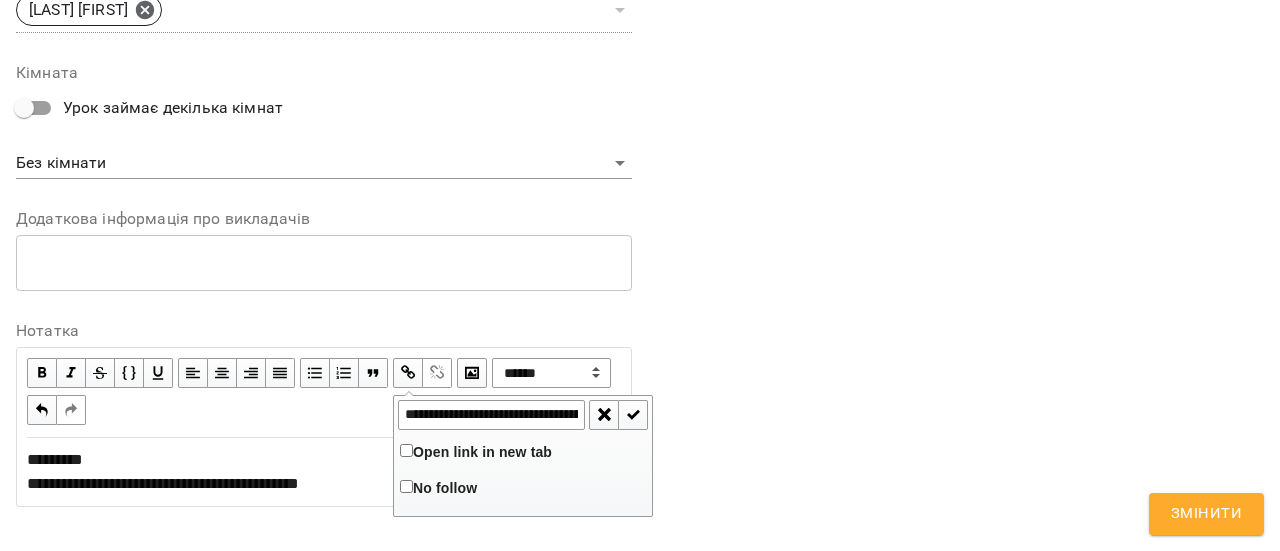 scroll, scrollTop: 0, scrollLeft: 502, axis: horizontal 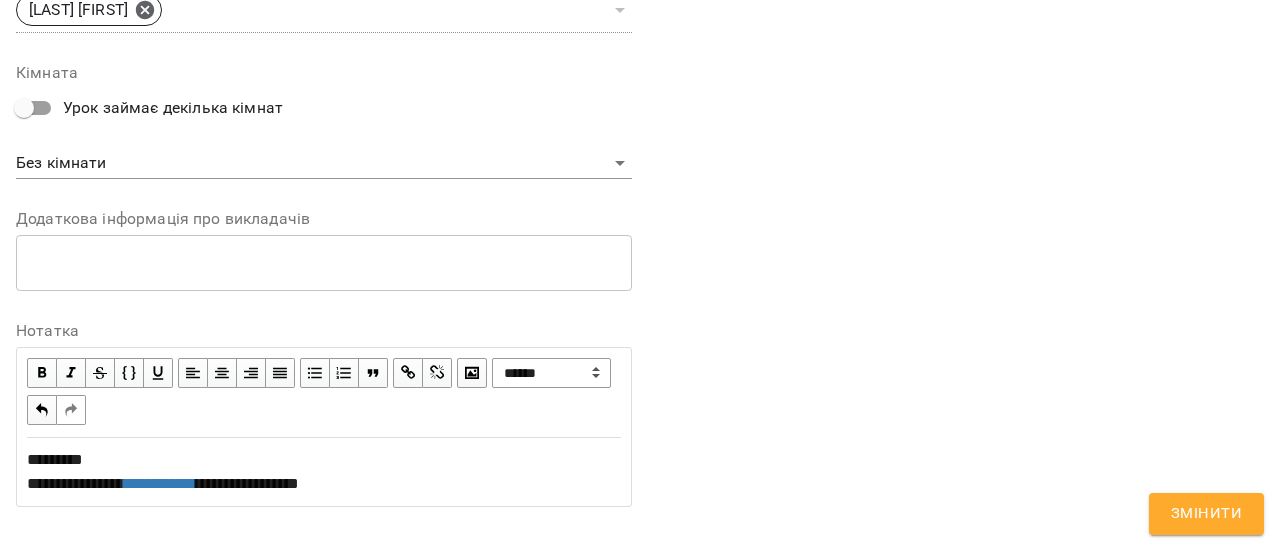 click on "**********" at bounding box center [324, 472] 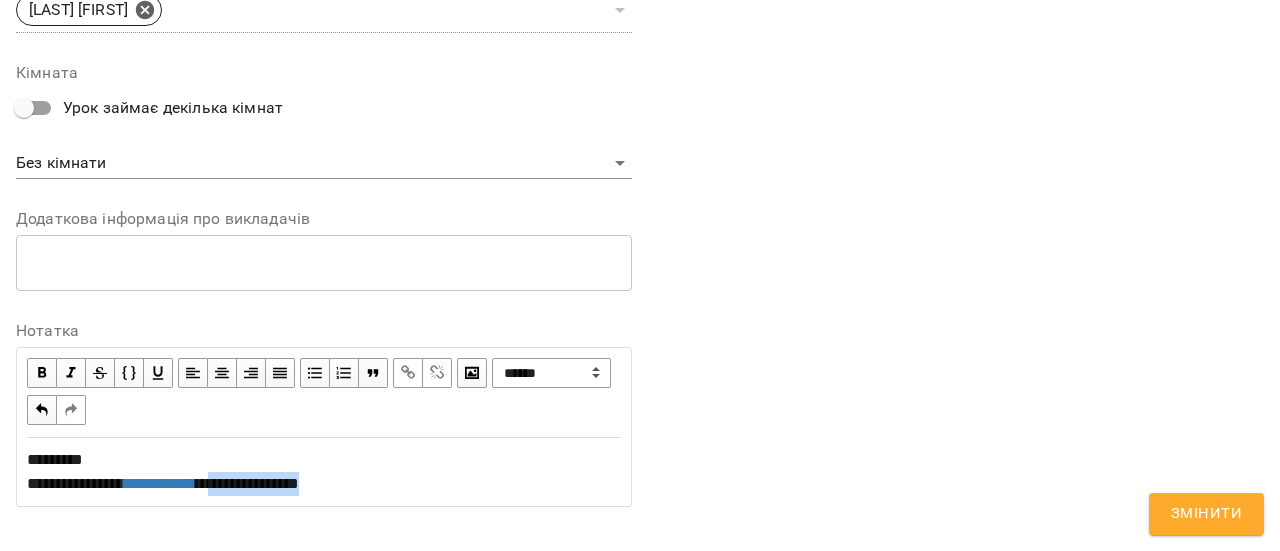 drag, startPoint x: 419, startPoint y: 489, endPoint x: 267, endPoint y: 483, distance: 152.11838 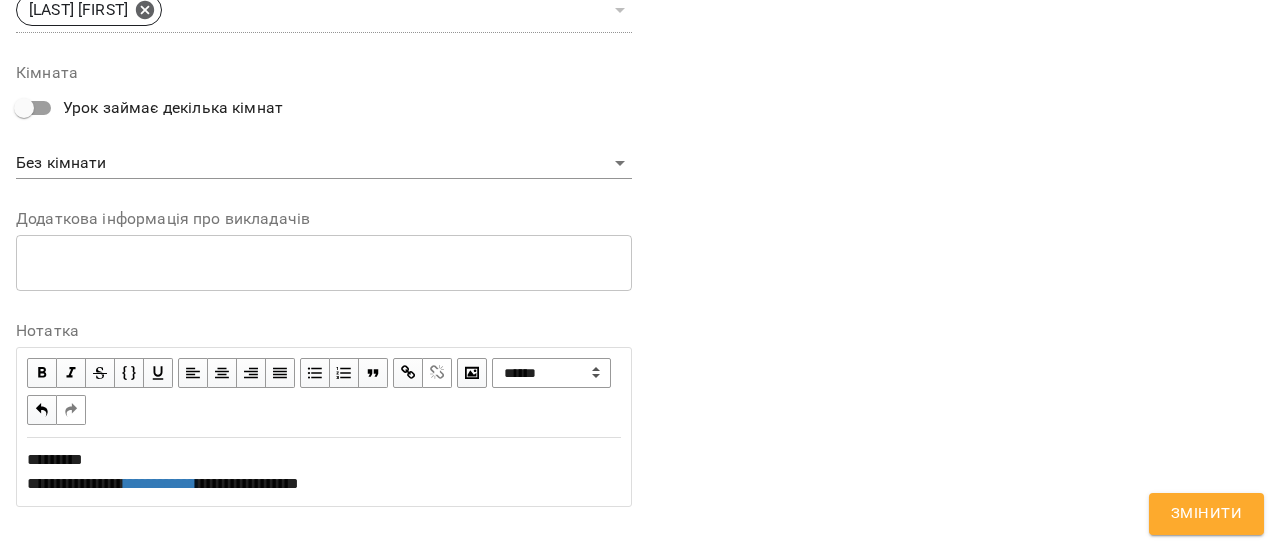 click at bounding box center [408, 373] 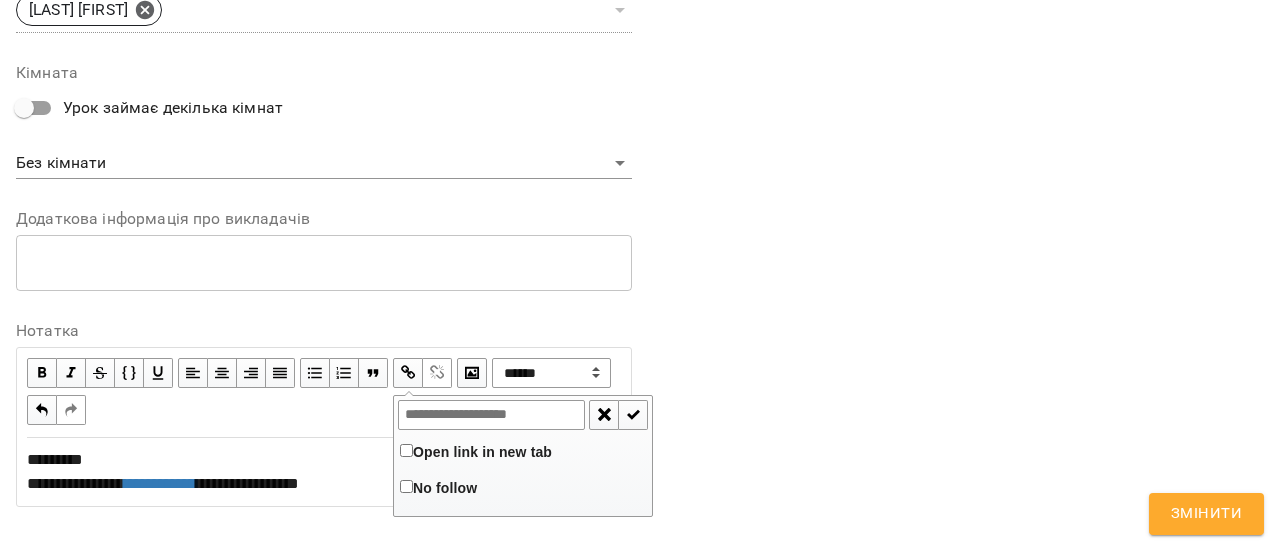 type on "**********" 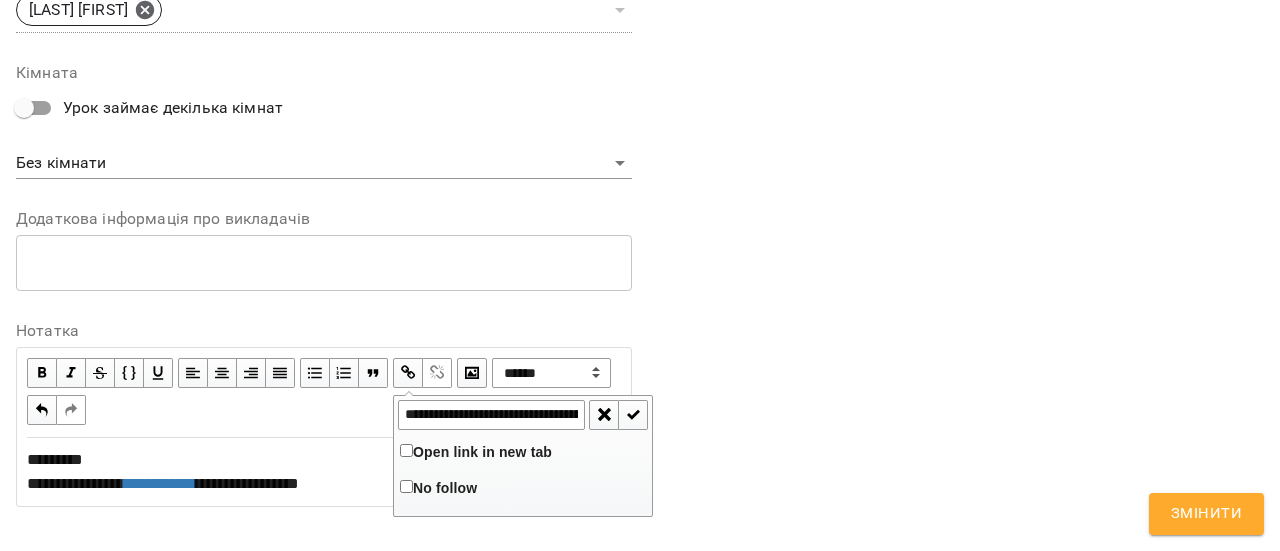 scroll, scrollTop: 0, scrollLeft: 572, axis: horizontal 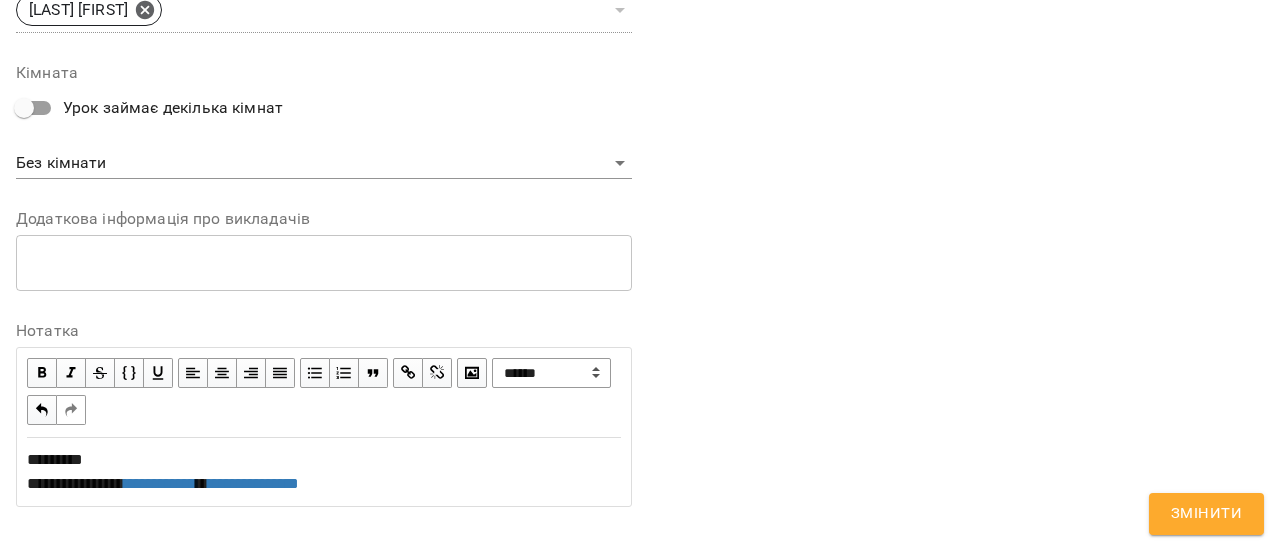 click on "Змінити" at bounding box center (1206, 514) 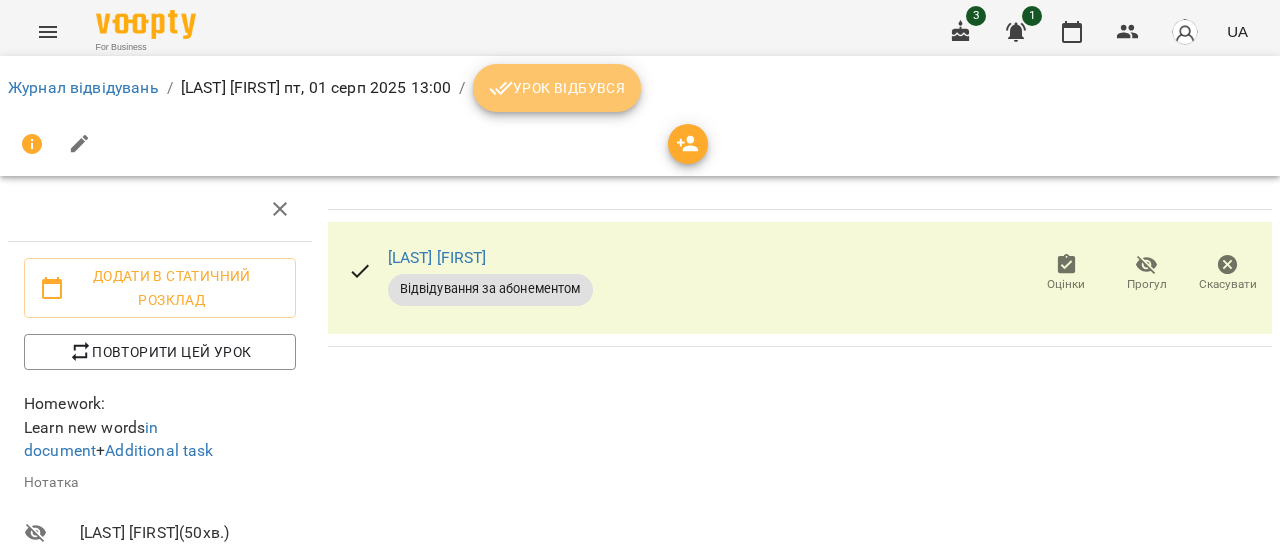 click on "Урок відбувся" at bounding box center (557, 88) 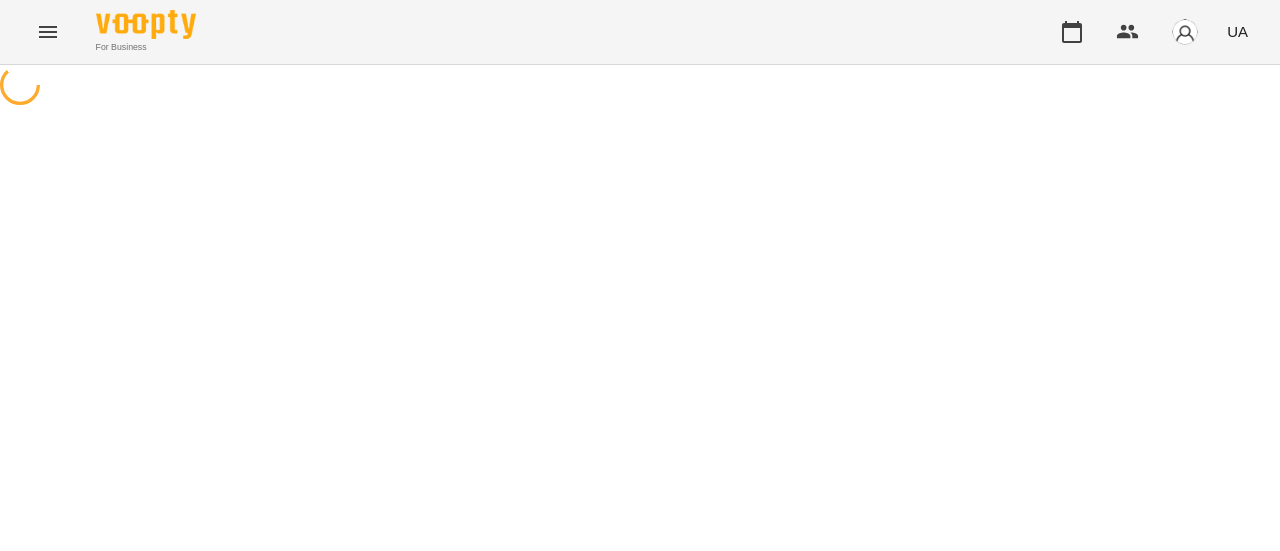 scroll, scrollTop: 0, scrollLeft: 0, axis: both 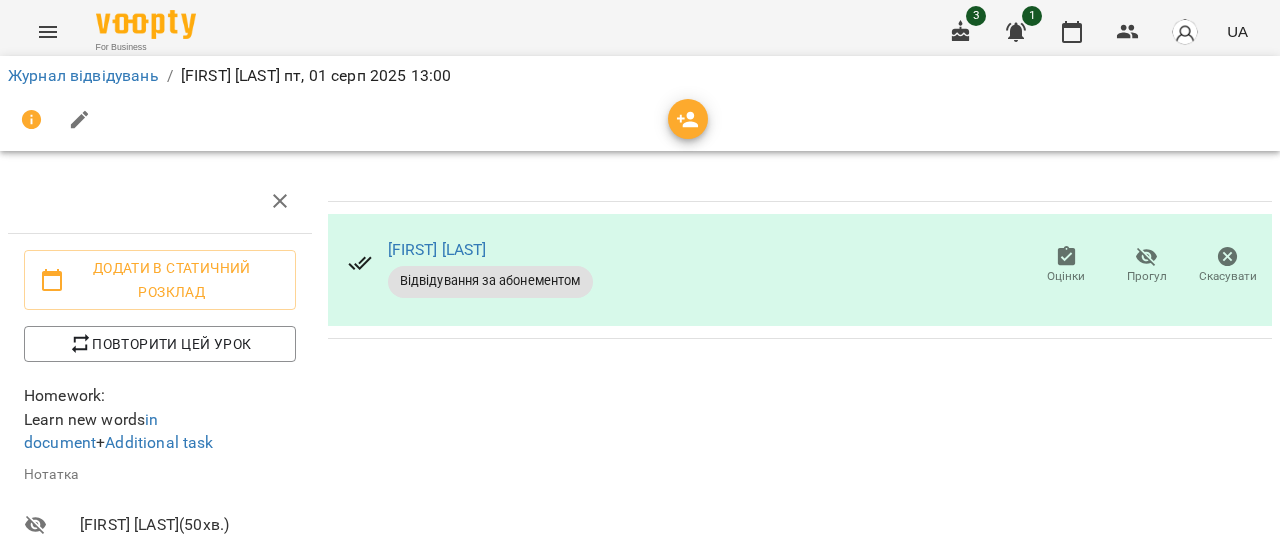 click on "Змінити урок" at bounding box center (160, 576) 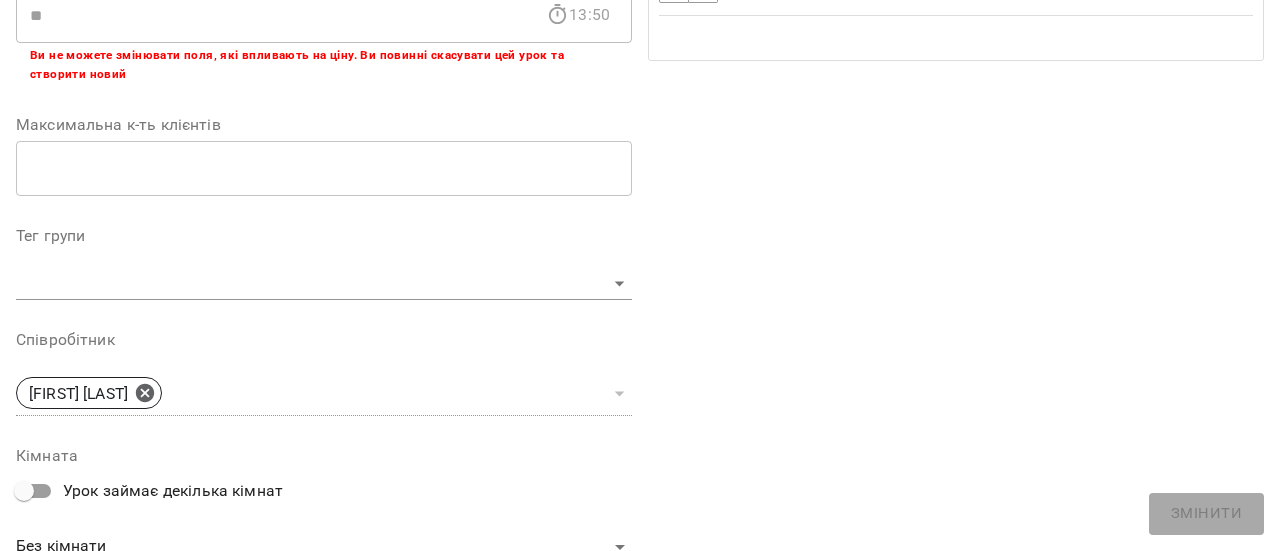 scroll, scrollTop: 856, scrollLeft: 0, axis: vertical 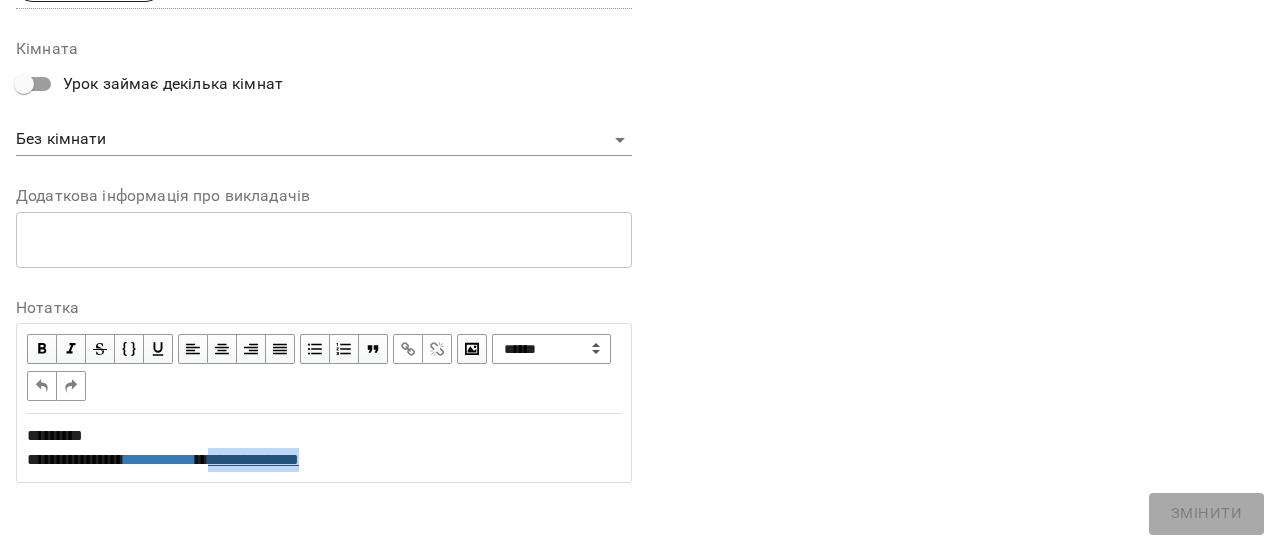 drag, startPoint x: 410, startPoint y: 459, endPoint x: 266, endPoint y: 451, distance: 144.22205 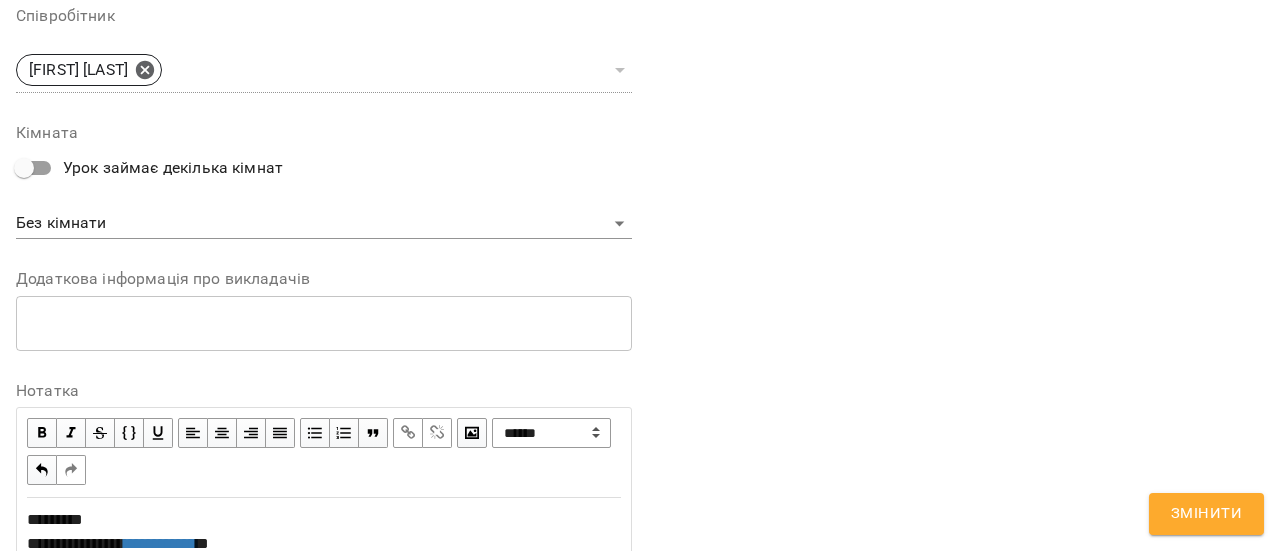 scroll, scrollTop: 940, scrollLeft: 0, axis: vertical 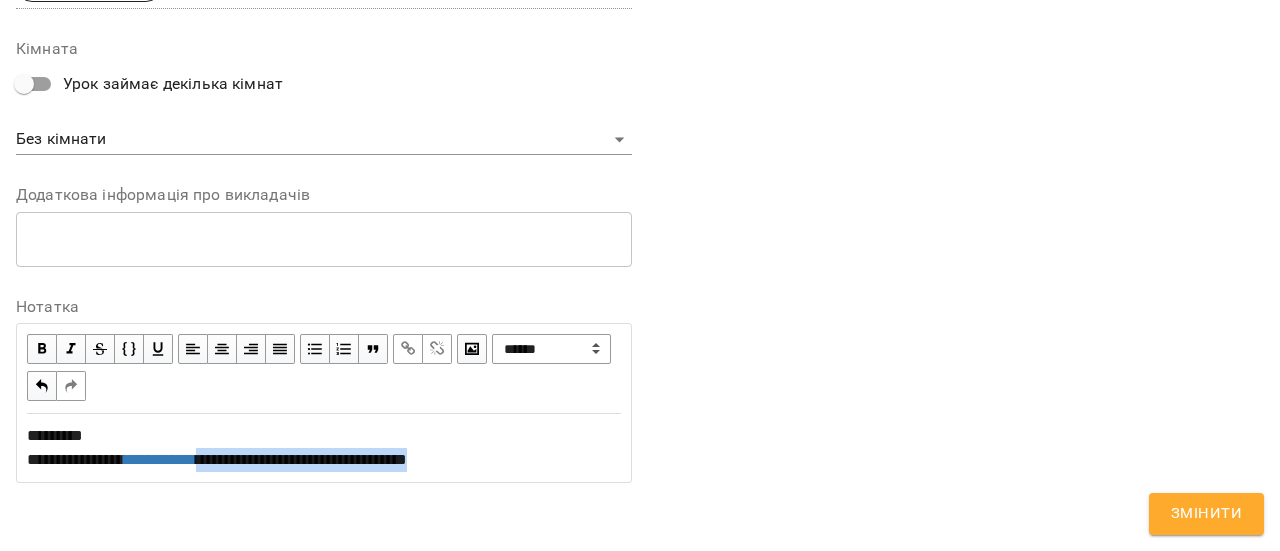 drag, startPoint x: 250, startPoint y: 458, endPoint x: 618, endPoint y: 469, distance: 368.16437 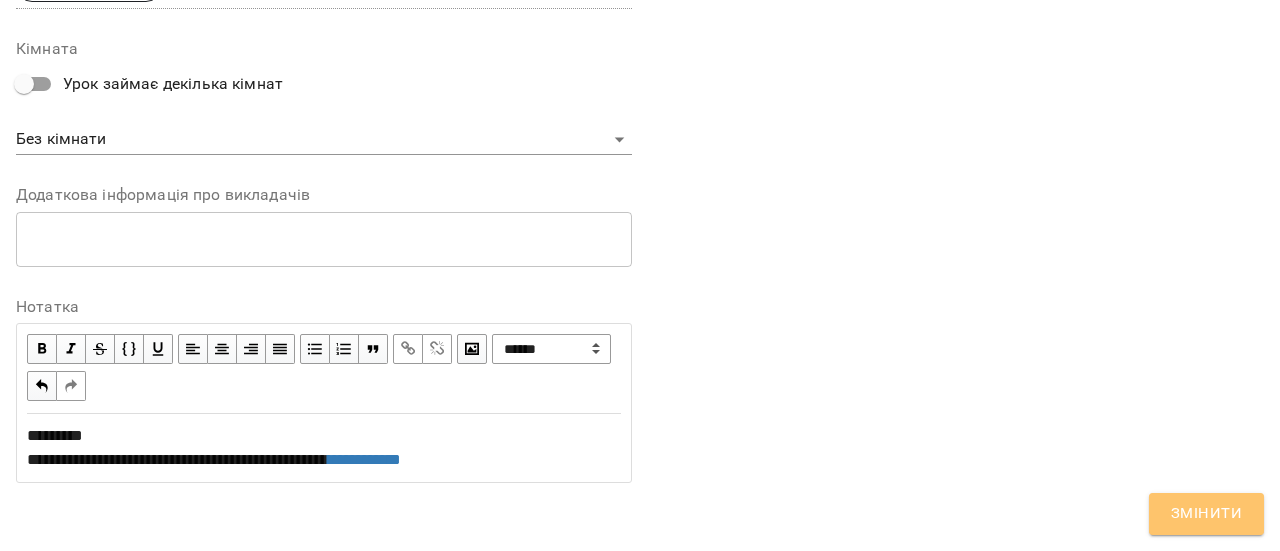 click on "Змінити" at bounding box center [1206, 514] 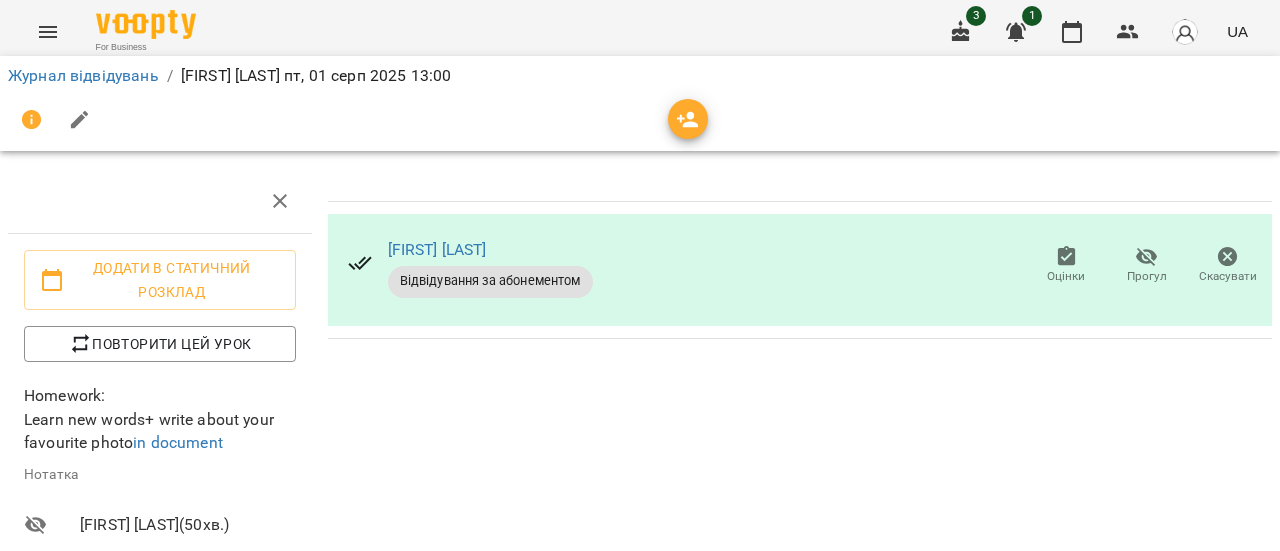 scroll, scrollTop: 14, scrollLeft: 0, axis: vertical 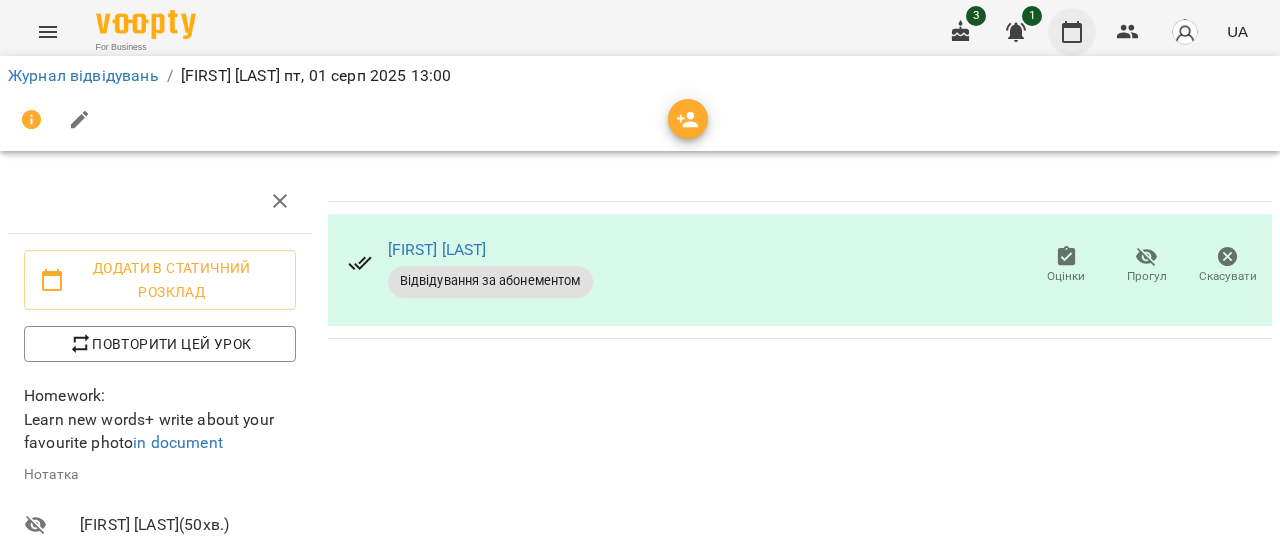 click 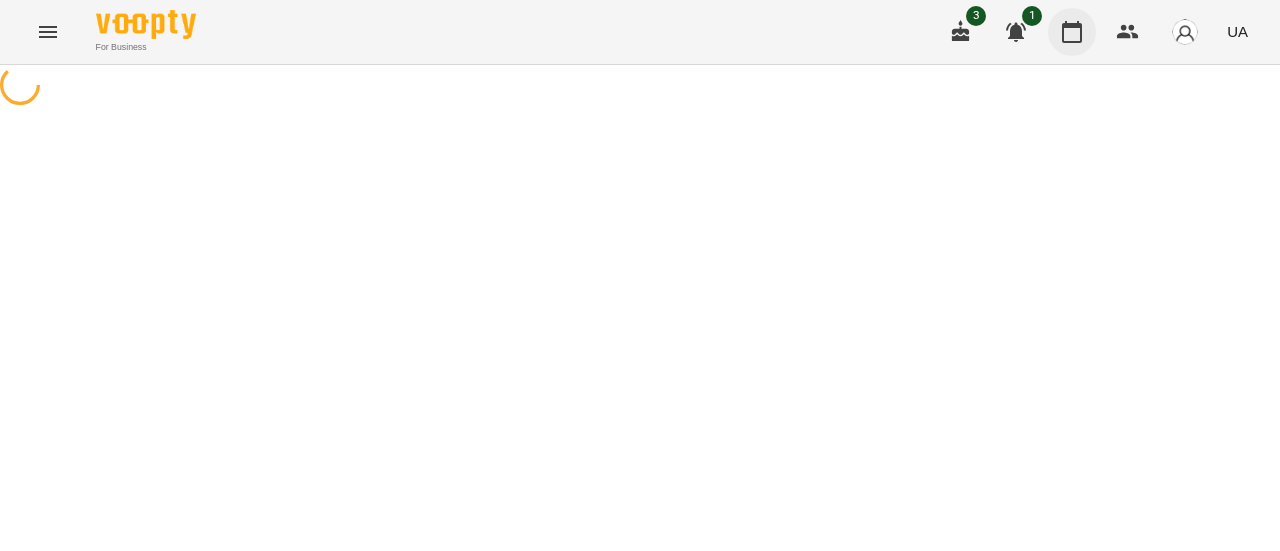 scroll, scrollTop: 0, scrollLeft: 0, axis: both 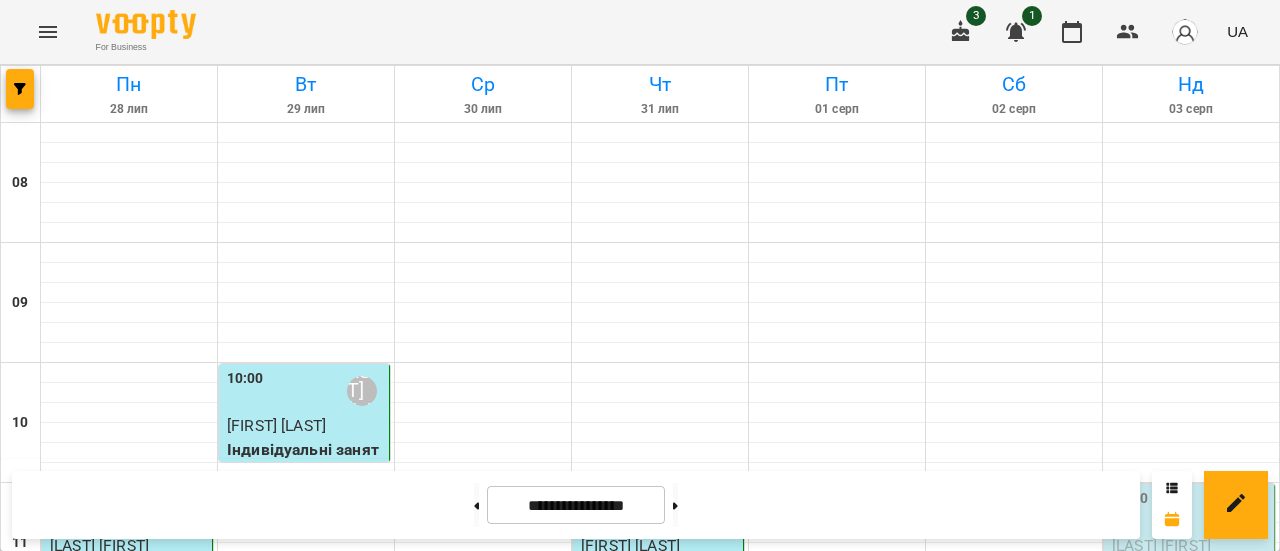 click on "6" at bounding box center [837, 1506] 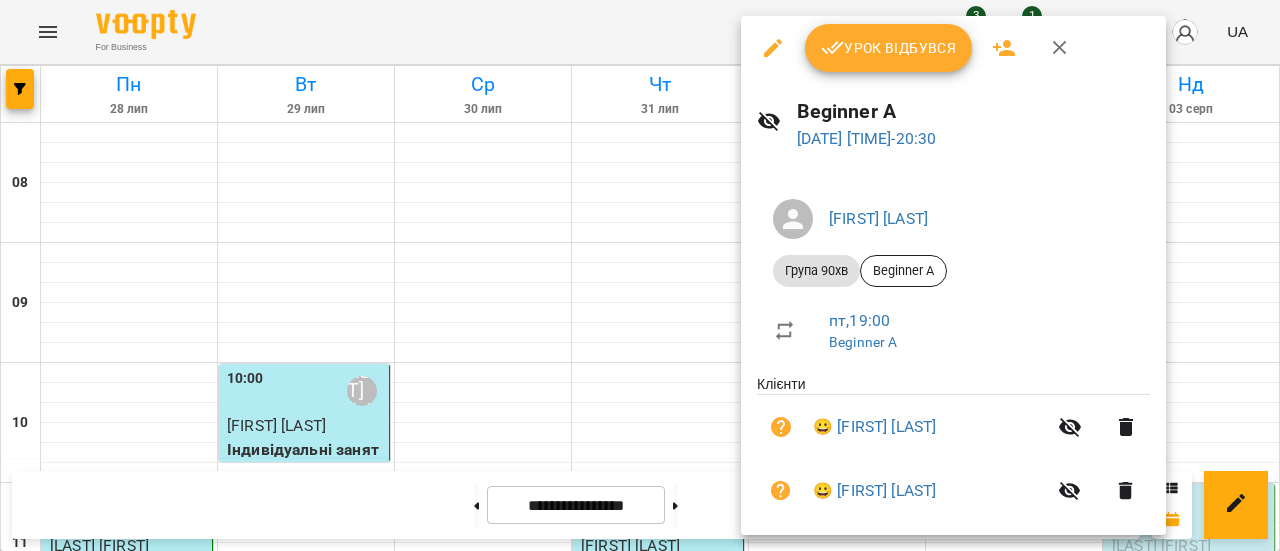 scroll, scrollTop: 28, scrollLeft: 0, axis: vertical 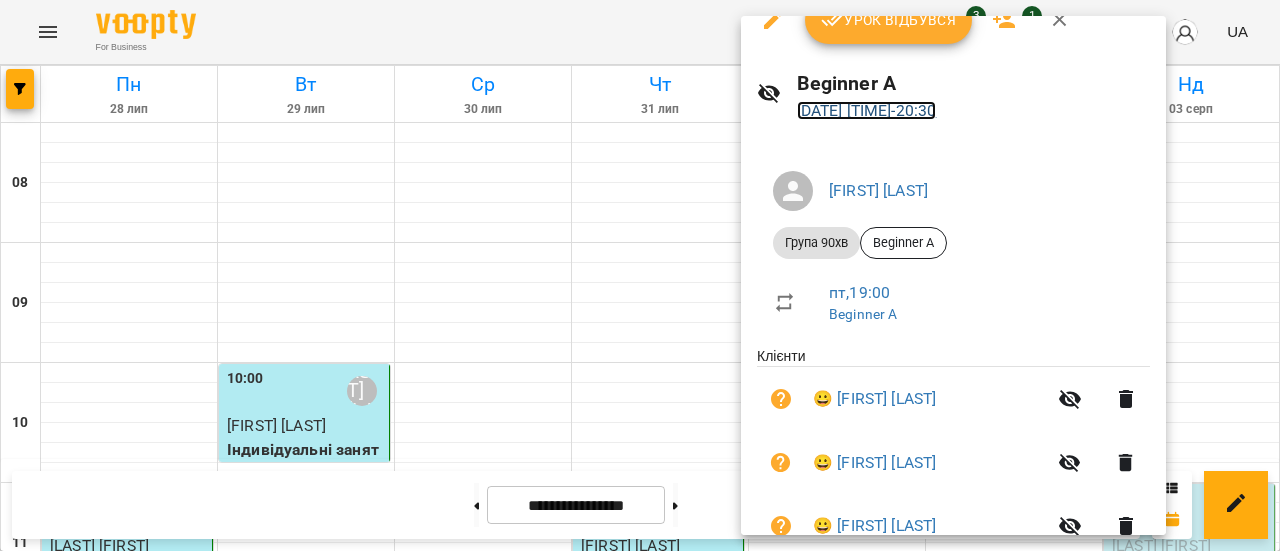 click on "[DATE] [TIME] - [TIME]" at bounding box center (867, 110) 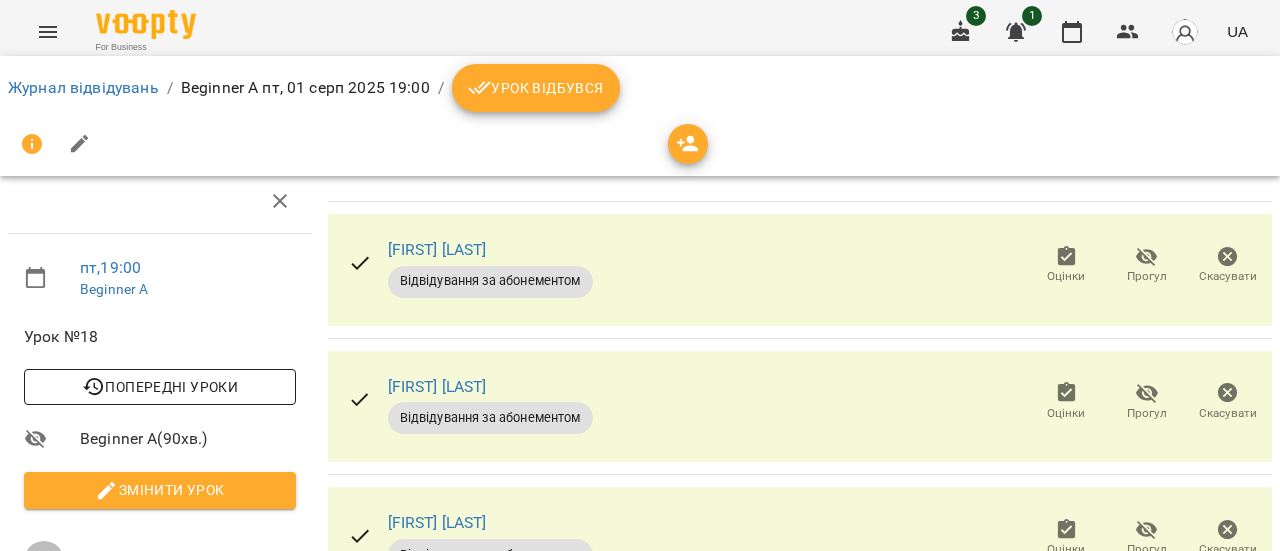 scroll, scrollTop: 147, scrollLeft: 0, axis: vertical 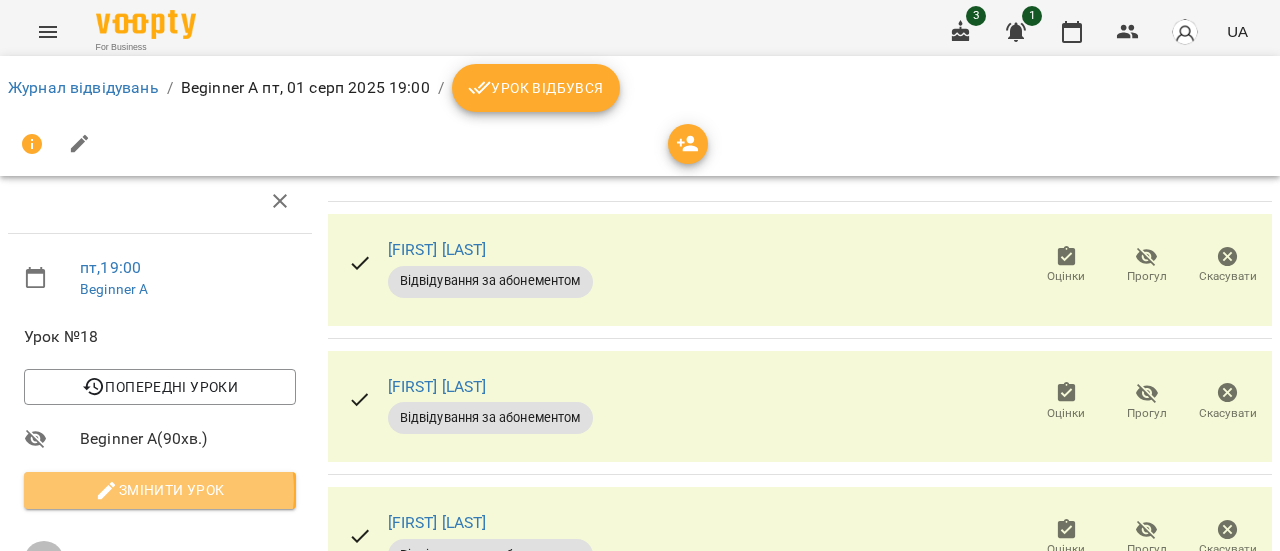 click on "Змінити урок" at bounding box center (160, 490) 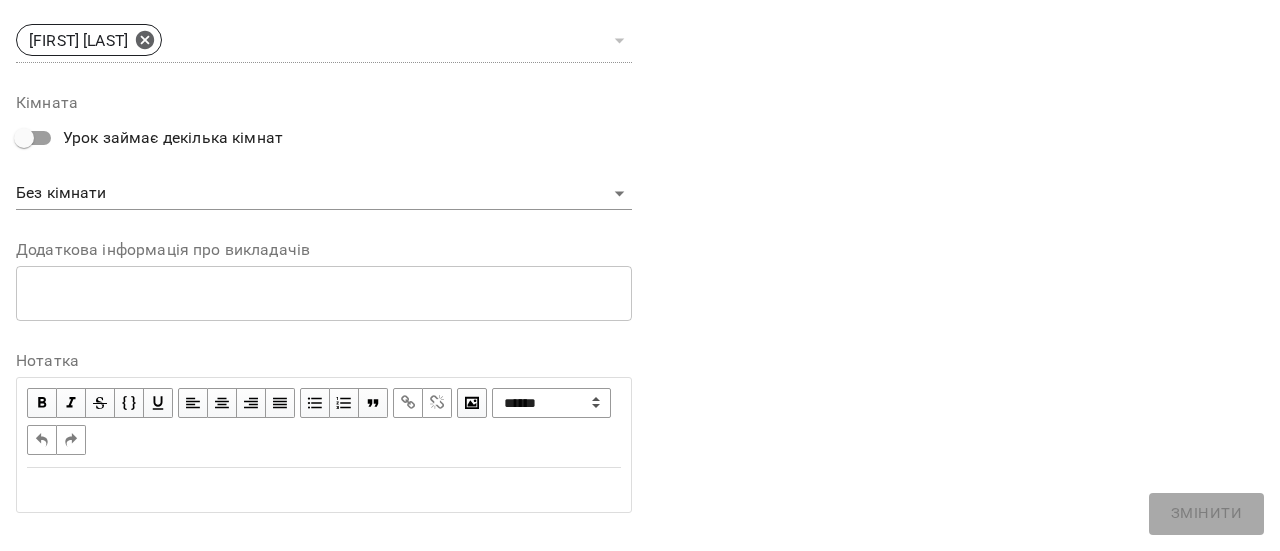 scroll, scrollTop: 790, scrollLeft: 0, axis: vertical 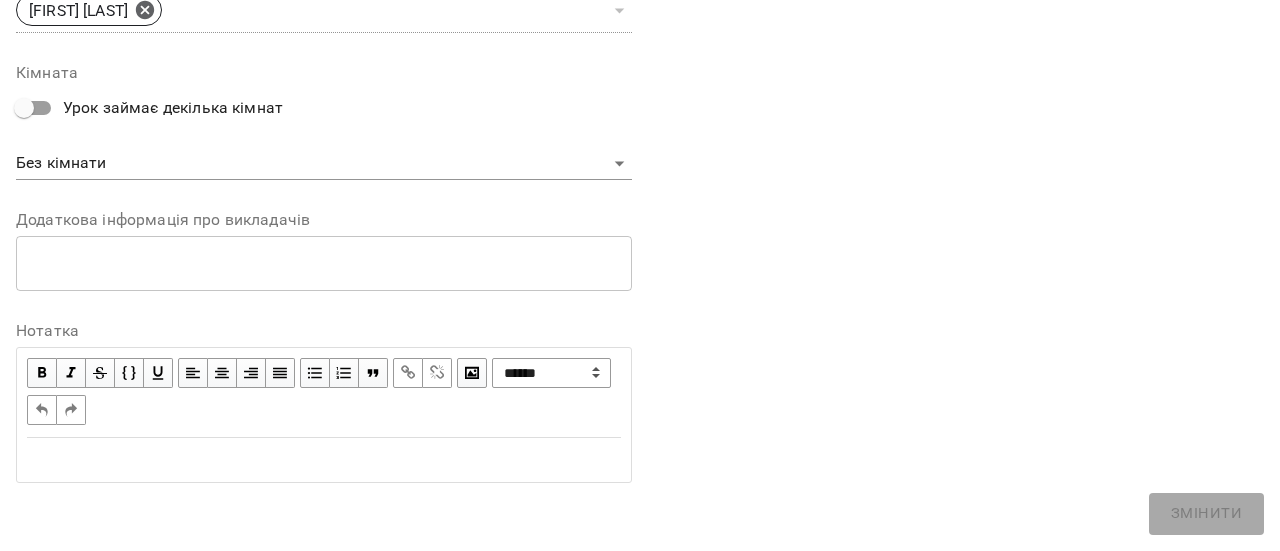 click at bounding box center [324, 460] 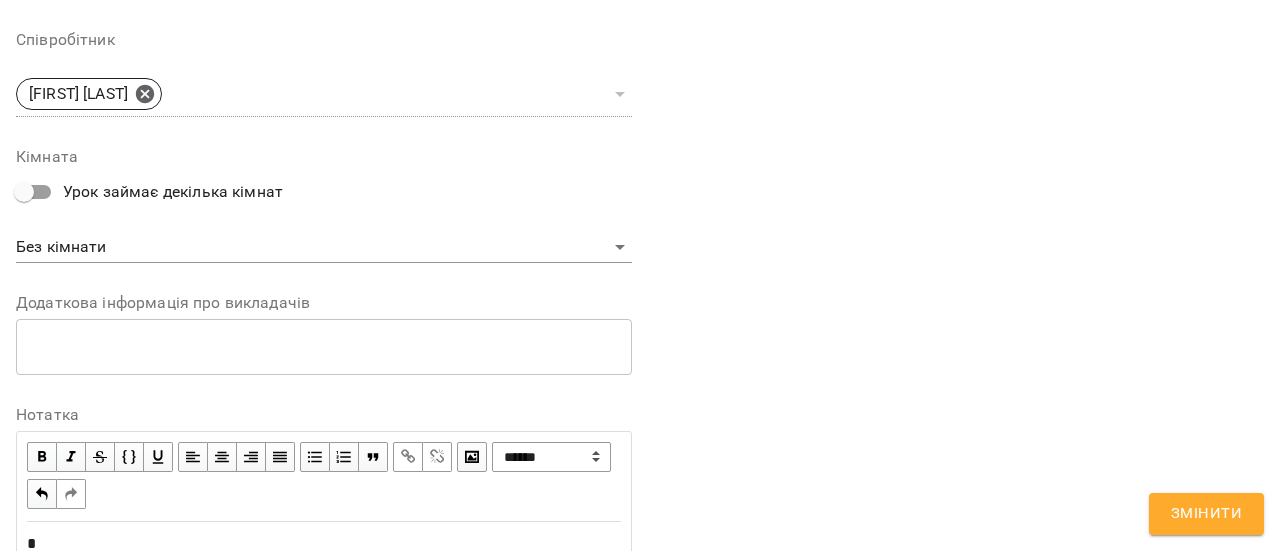 scroll, scrollTop: 874, scrollLeft: 0, axis: vertical 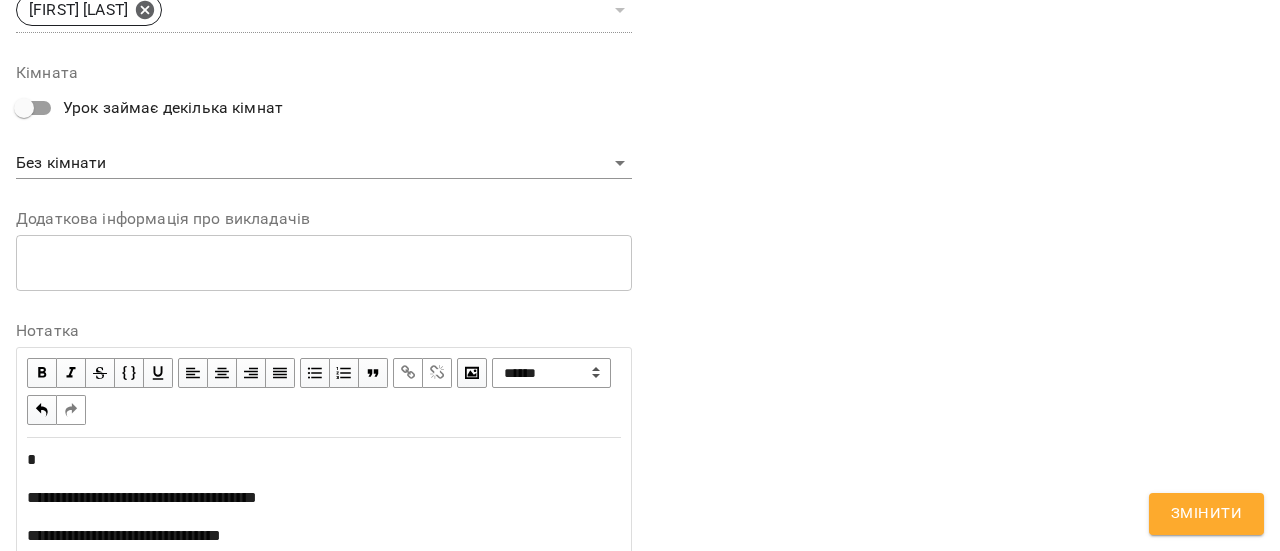 click at bounding box center (324, 460) 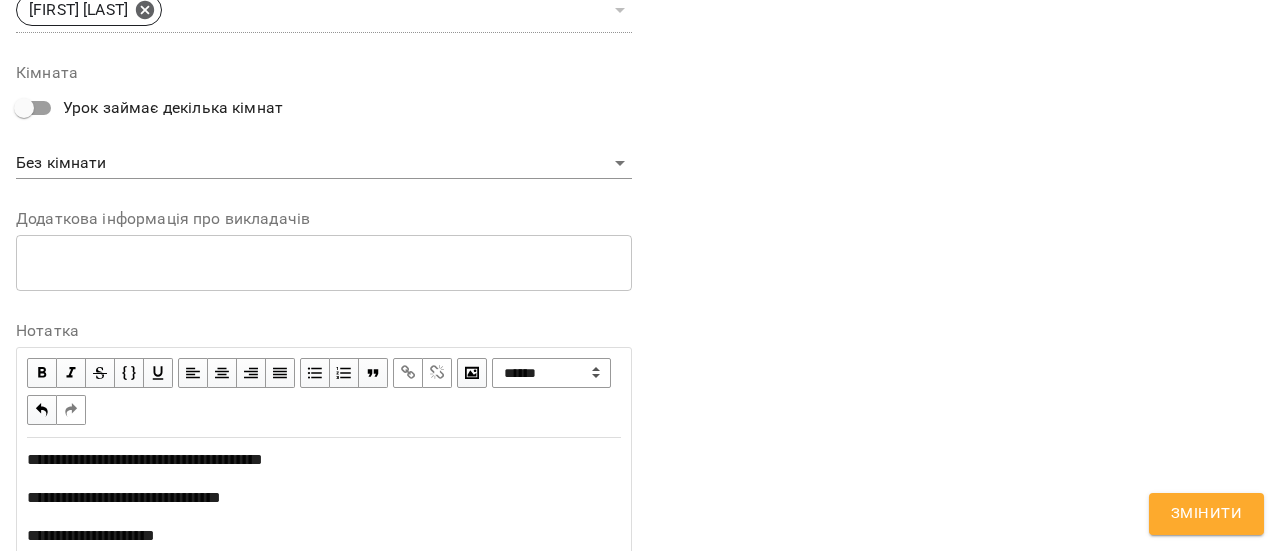 type 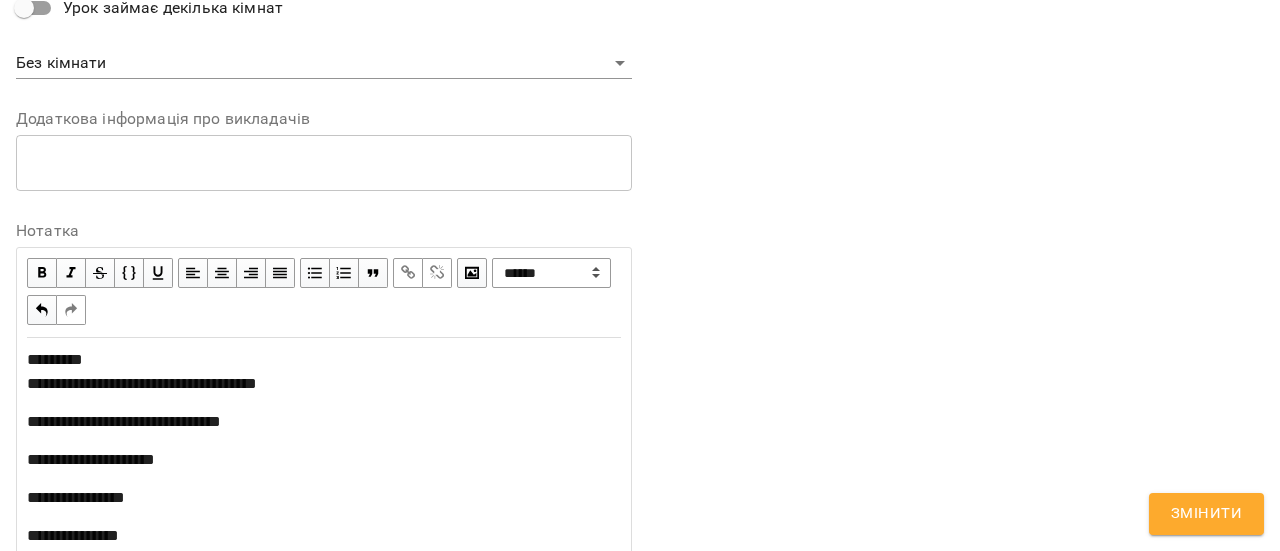 scroll, scrollTop: 974, scrollLeft: 0, axis: vertical 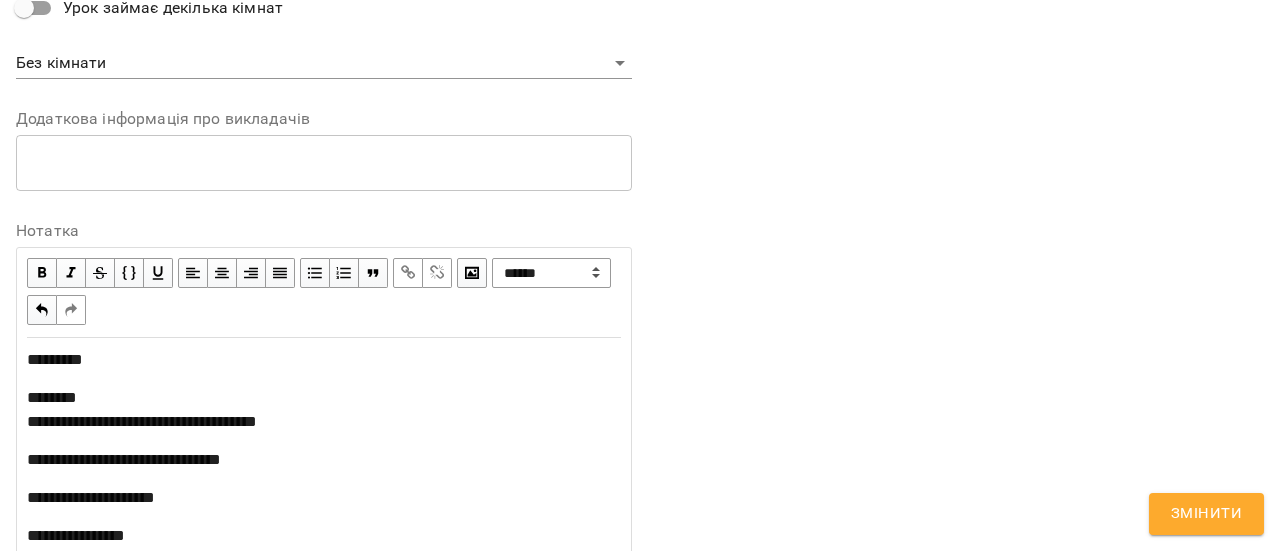click on "**********" at bounding box center (142, 409) 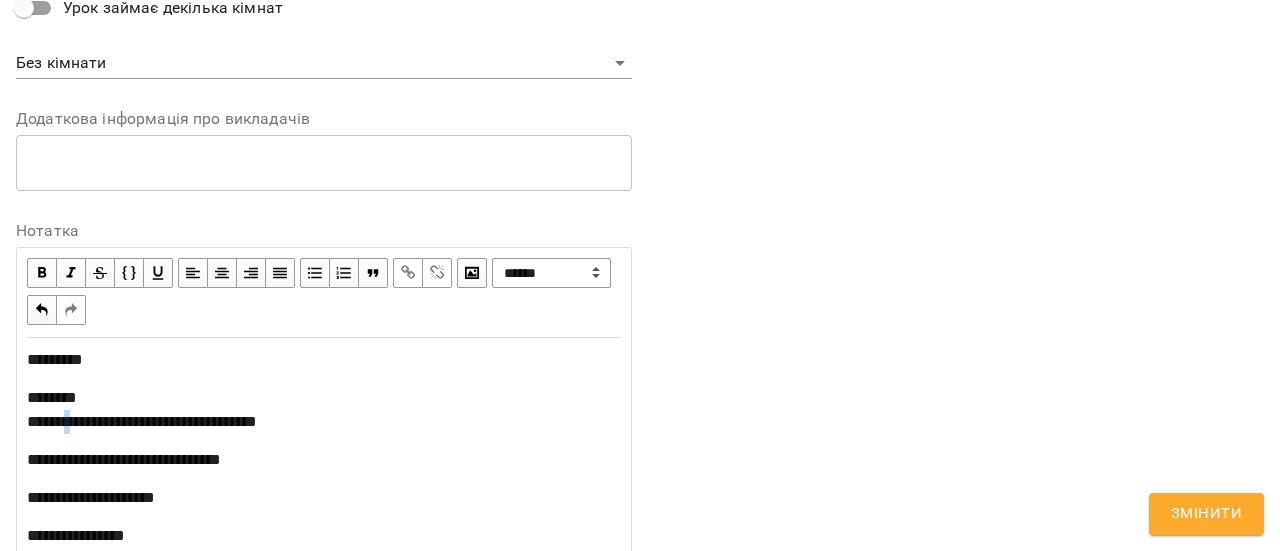 click on "**********" at bounding box center (142, 409) 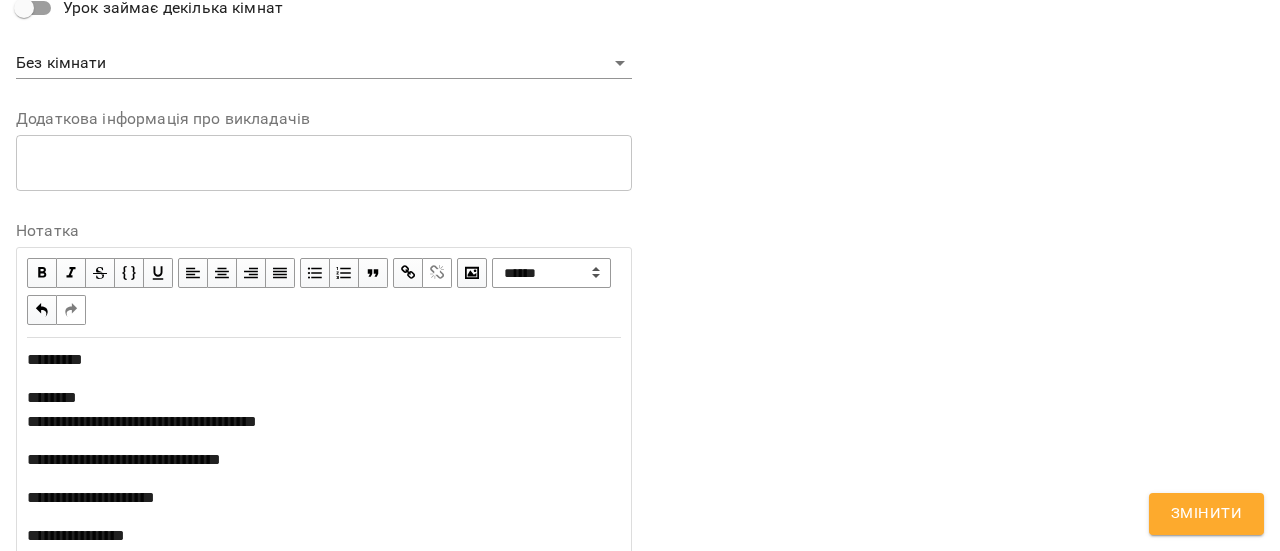 click on "**********" at bounding box center [142, 409] 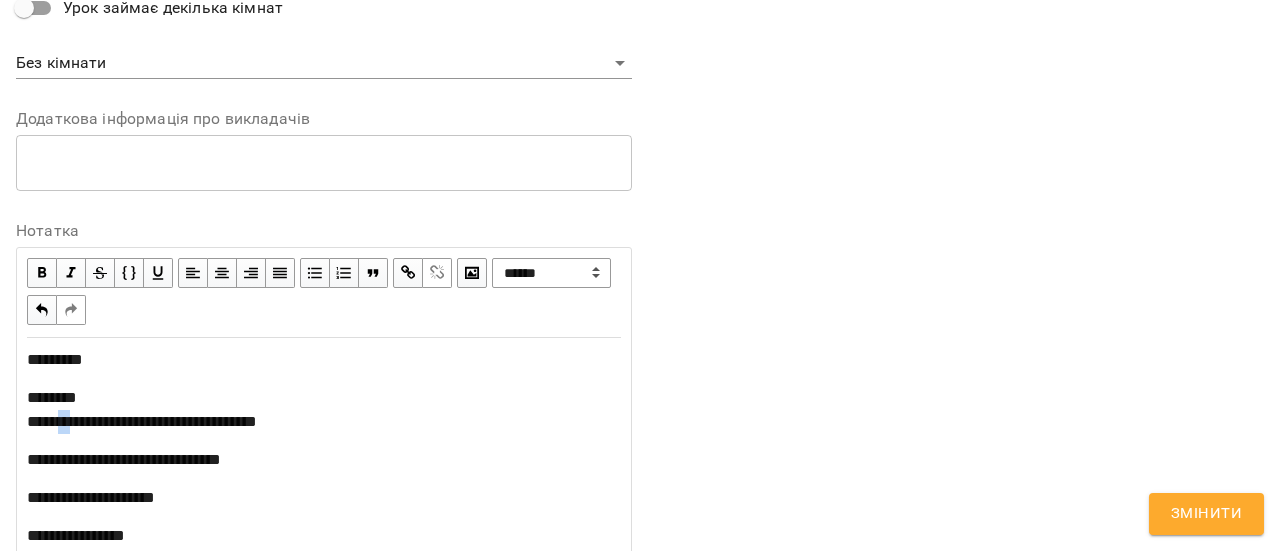 click on "**********" at bounding box center (142, 409) 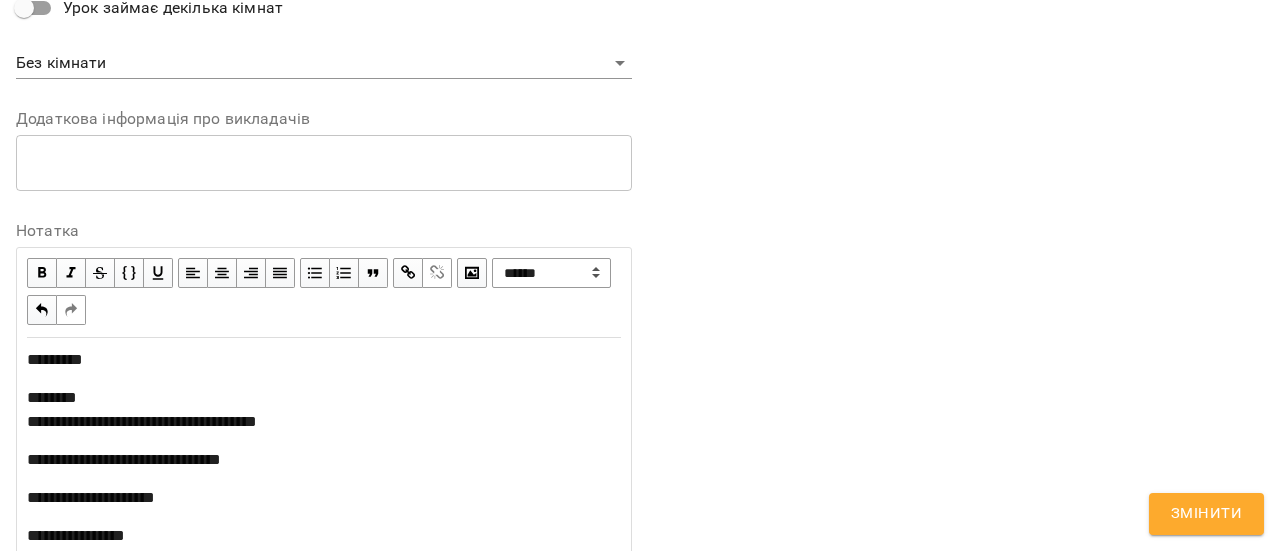 click on "**********" at bounding box center (324, 410) 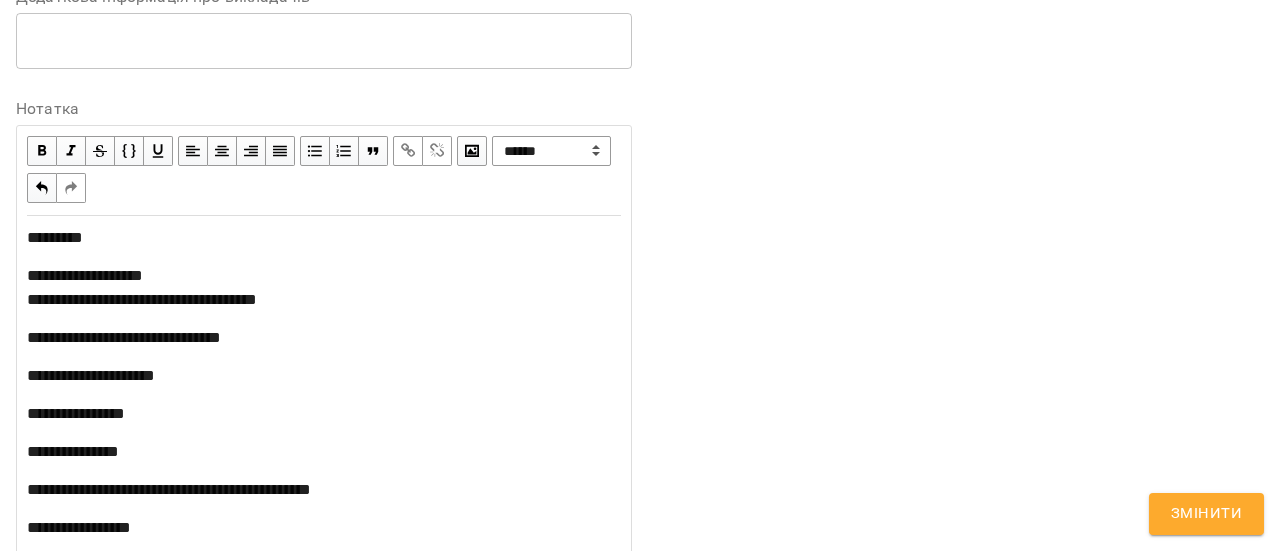 scroll, scrollTop: 1100, scrollLeft: 0, axis: vertical 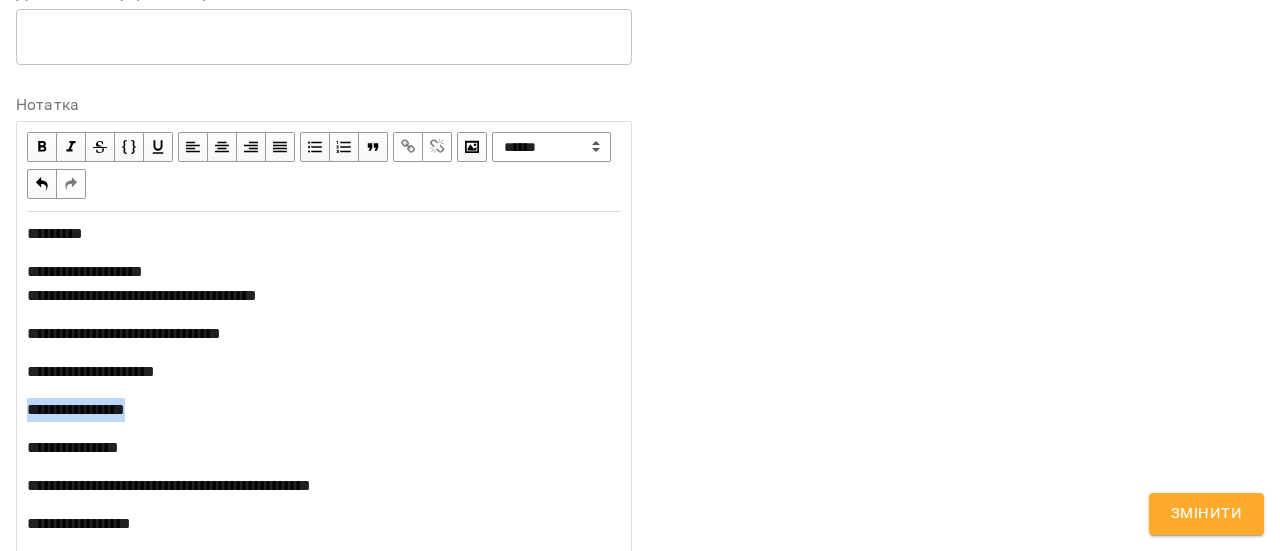 drag, startPoint x: 205, startPoint y: 413, endPoint x: 16, endPoint y: 419, distance: 189.09521 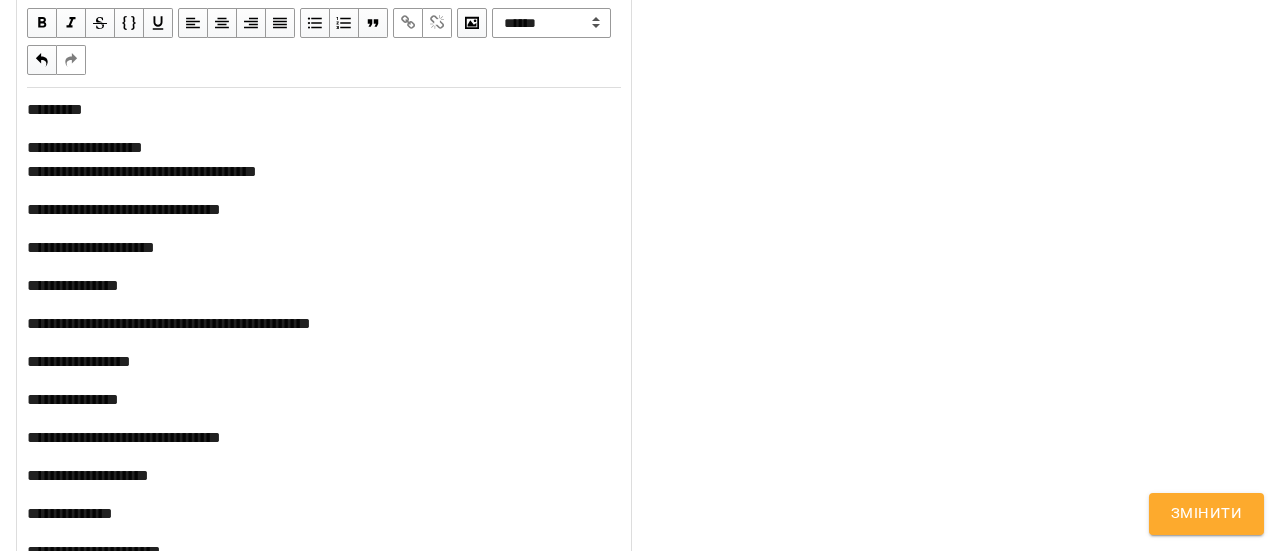 scroll, scrollTop: 1242, scrollLeft: 0, axis: vertical 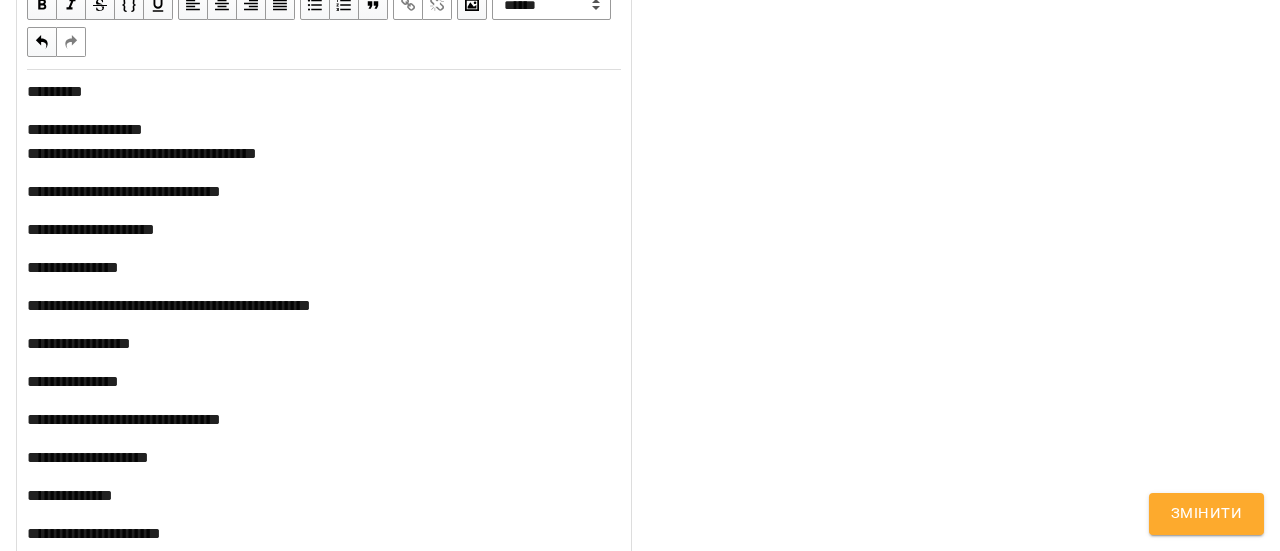 click on "**********" at bounding box center [169, 305] 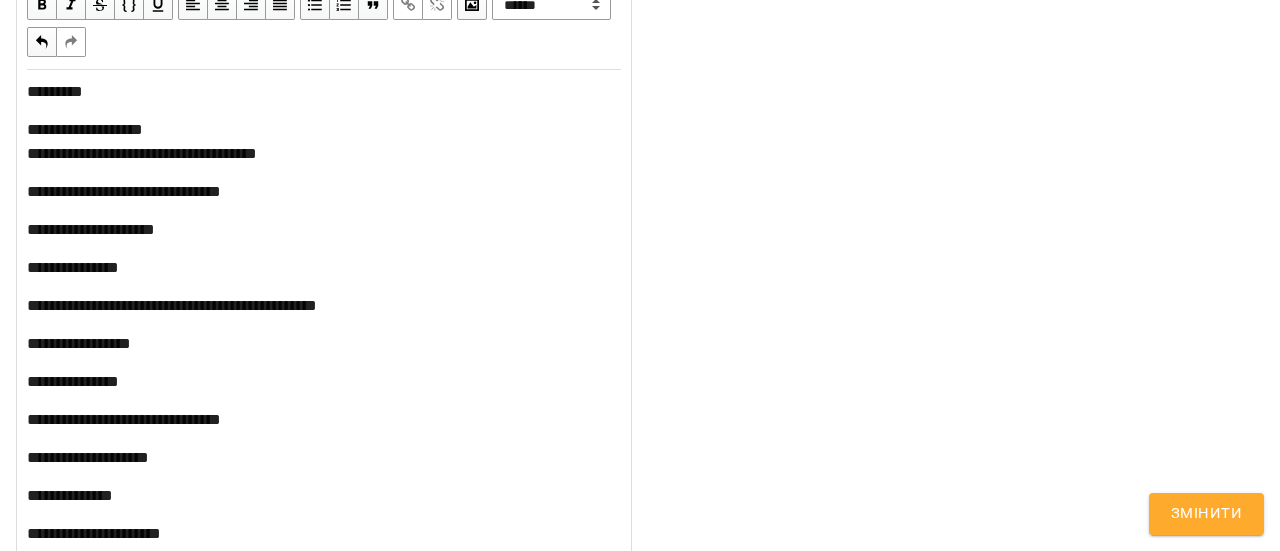click on "**********" at bounding box center (172, 305) 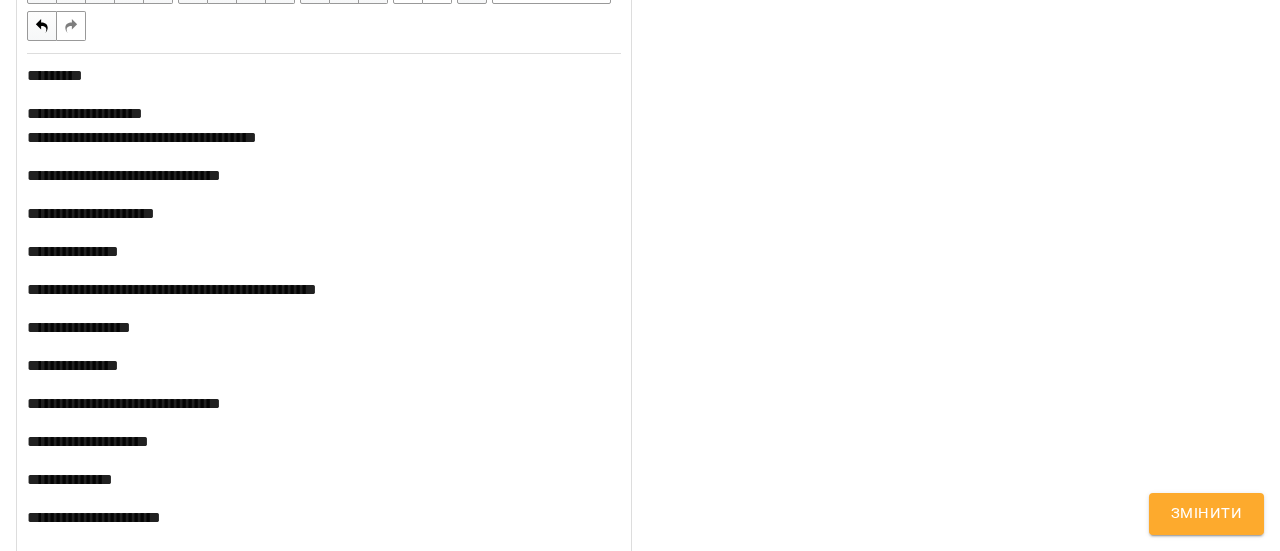 scroll, scrollTop: 1256, scrollLeft: 0, axis: vertical 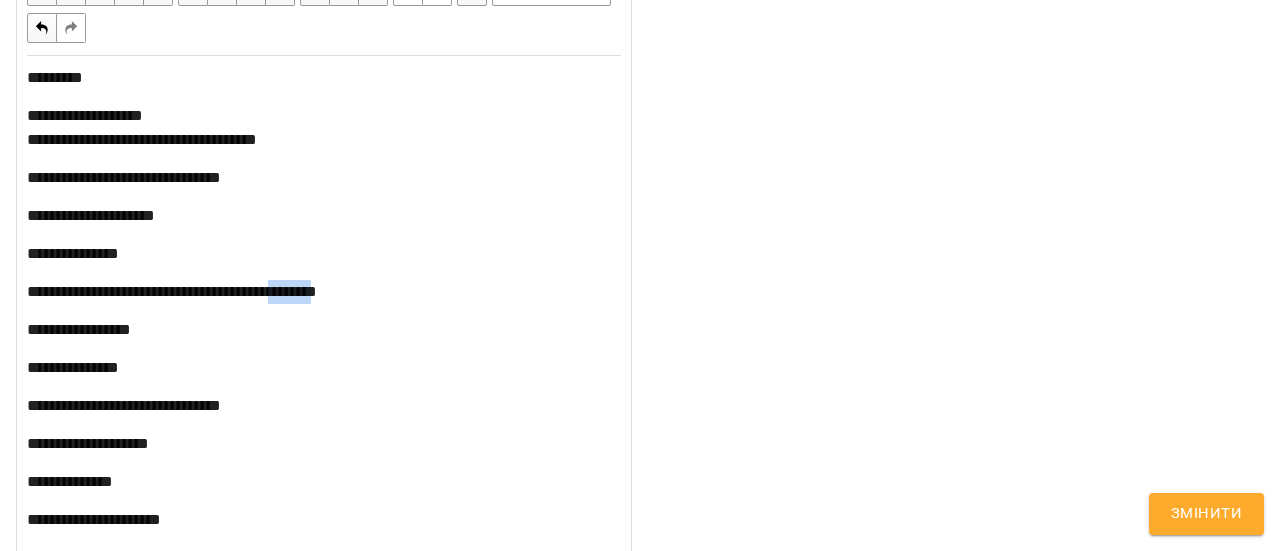 drag, startPoint x: 391, startPoint y: 287, endPoint x: 335, endPoint y: 291, distance: 56.142673 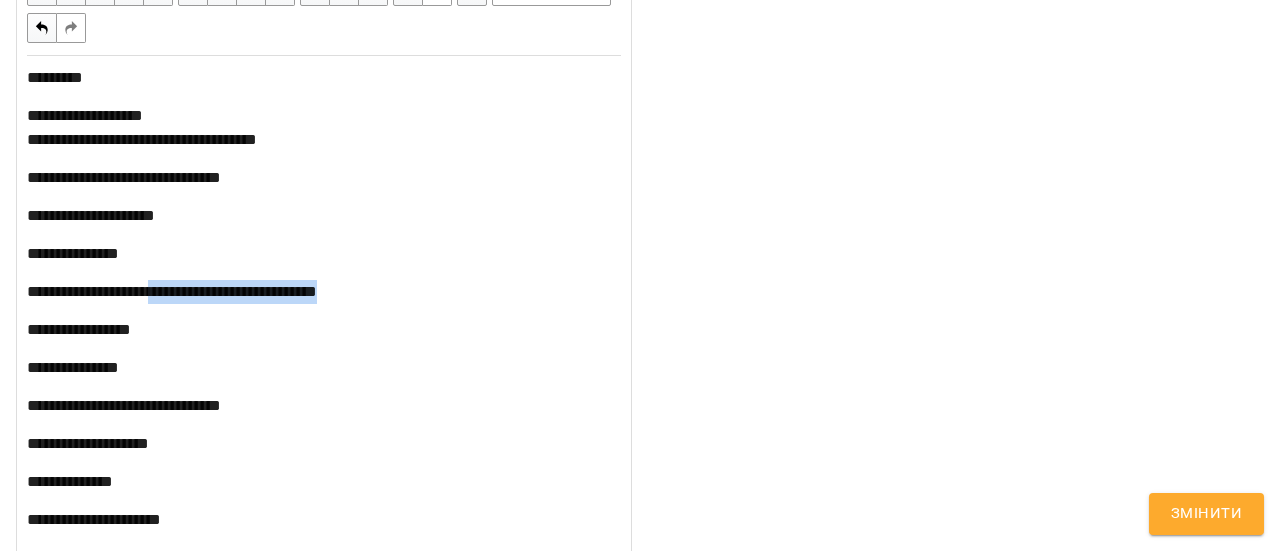 drag, startPoint x: 422, startPoint y: 279, endPoint x: 174, endPoint y: 288, distance: 248.16325 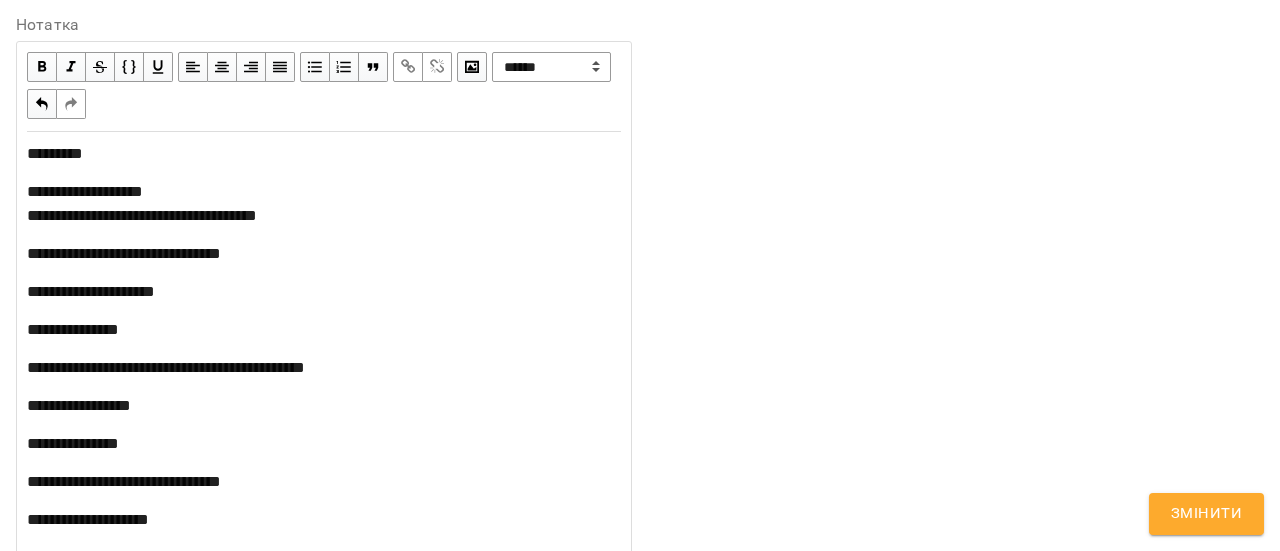 scroll, scrollTop: 1180, scrollLeft: 0, axis: vertical 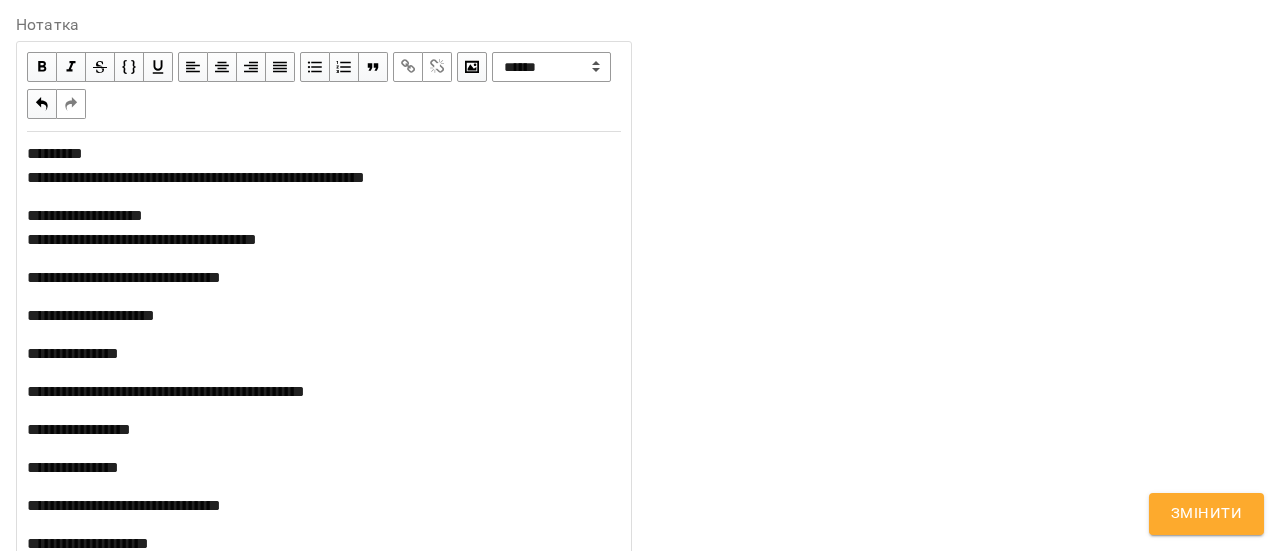 click on "**********" at bounding box center (324, 463) 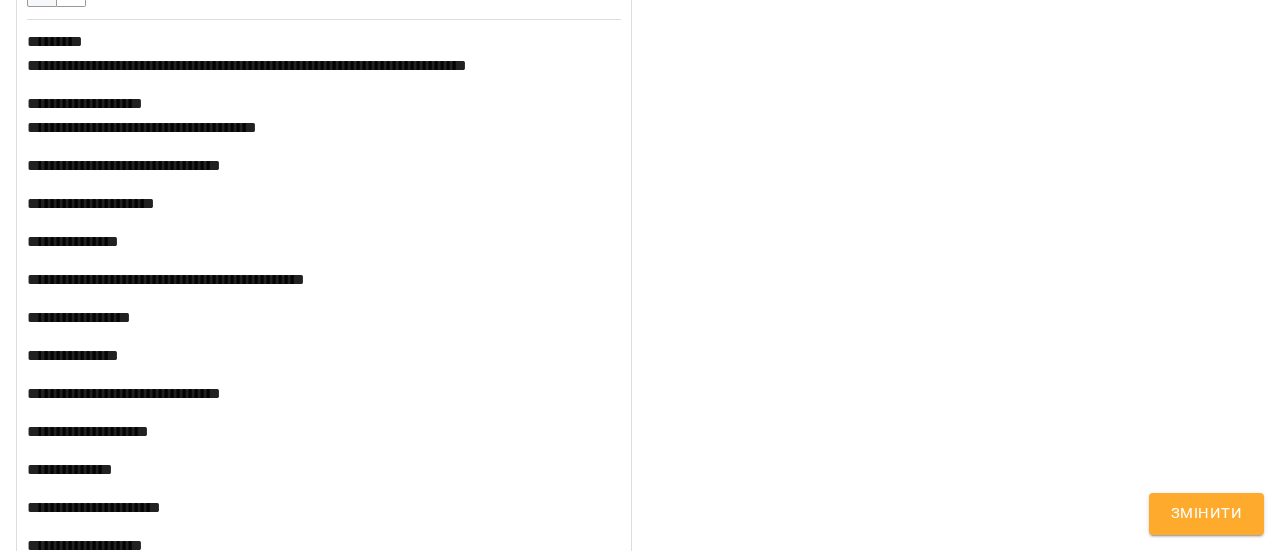 scroll, scrollTop: 1294, scrollLeft: 0, axis: vertical 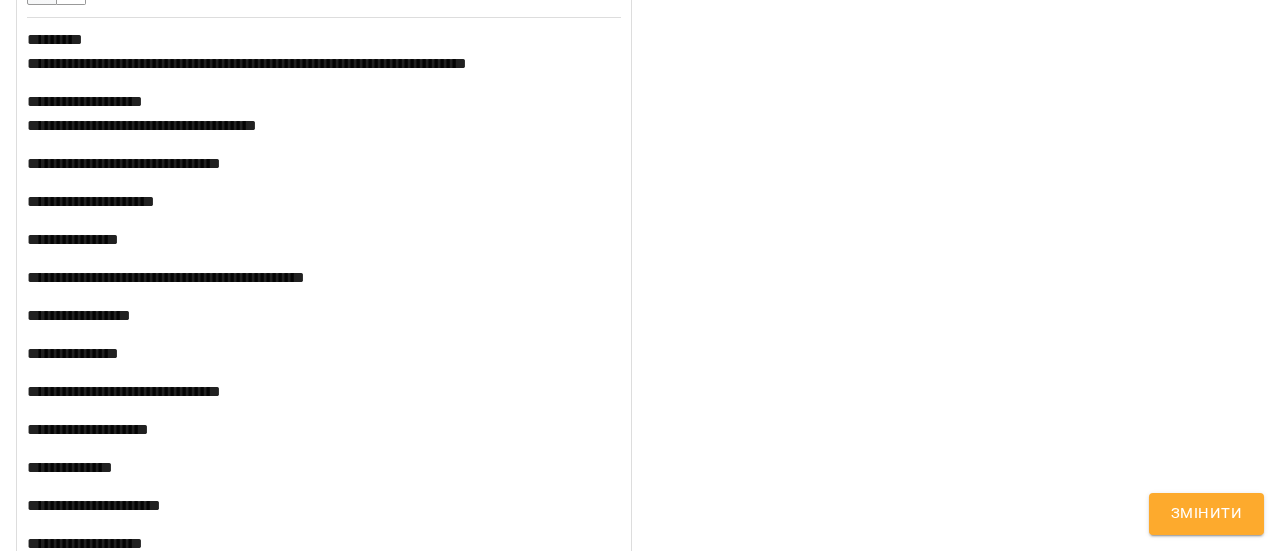 click on "**********" at bounding box center [247, 51] 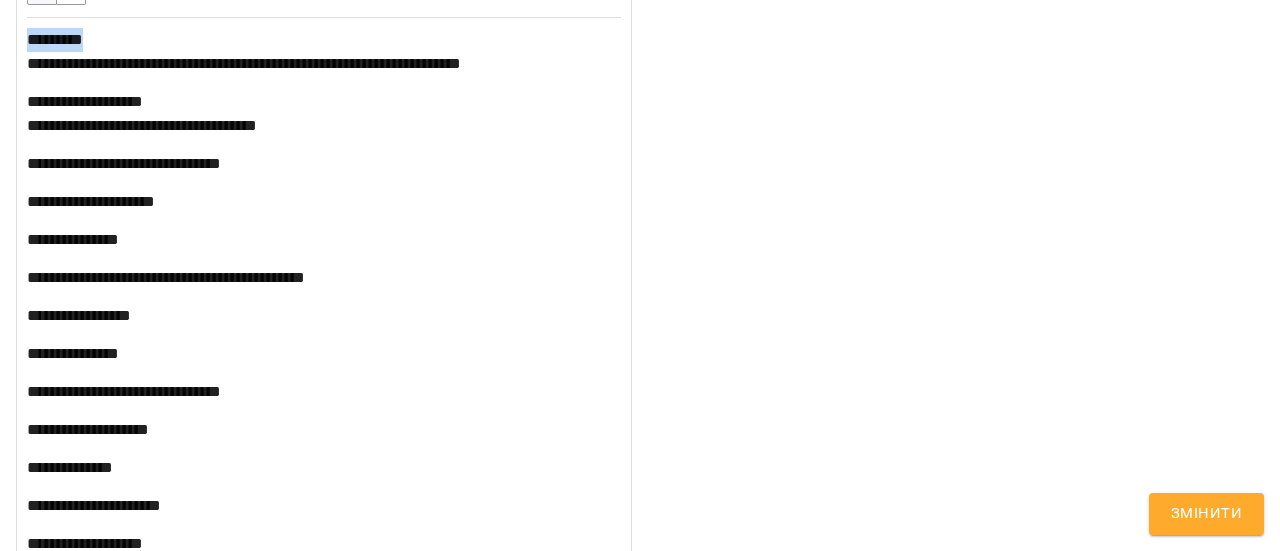 drag, startPoint x: 128, startPoint y: 31, endPoint x: 13, endPoint y: 36, distance: 115.10864 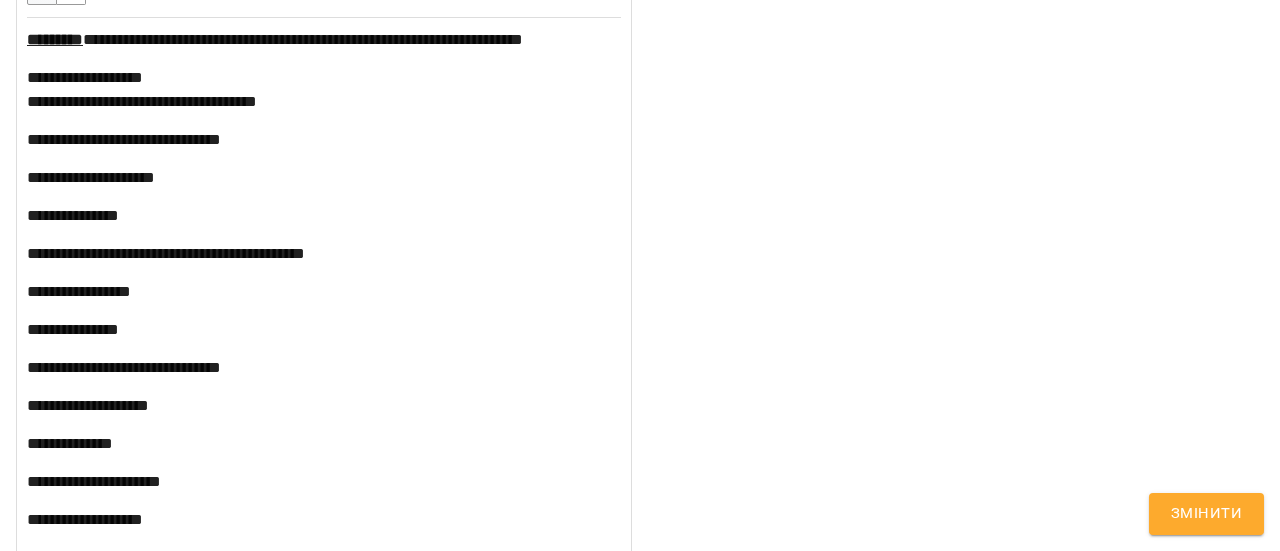 click on "**********" at bounding box center [324, 337] 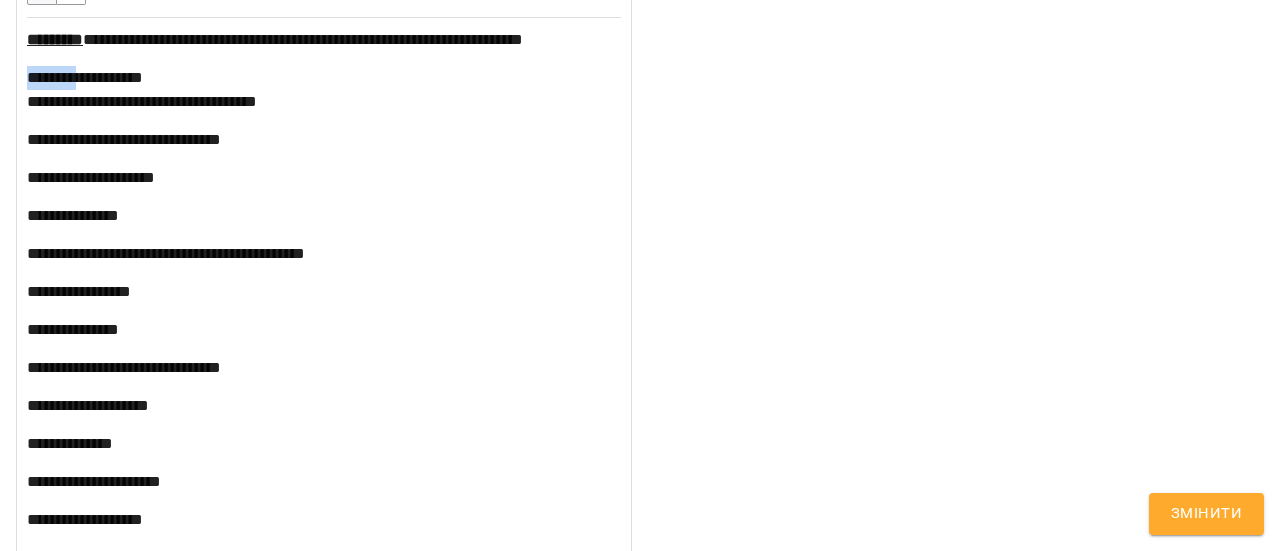 drag, startPoint x: 26, startPoint y: 95, endPoint x: 86, endPoint y: 101, distance: 60.299255 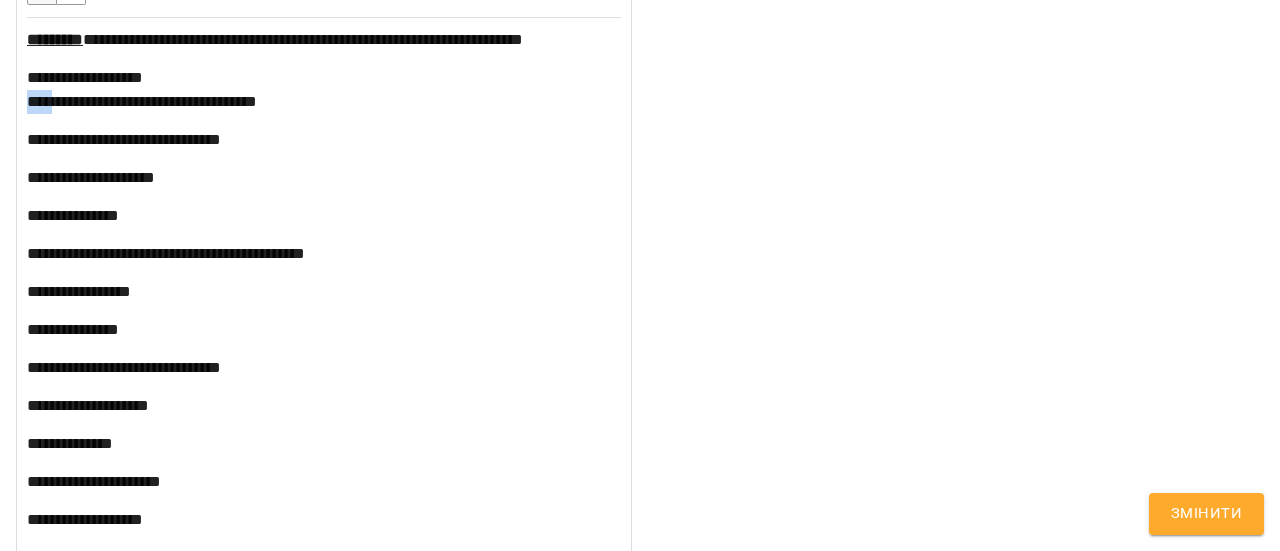drag, startPoint x: 60, startPoint y: 125, endPoint x: 21, endPoint y: 125, distance: 39 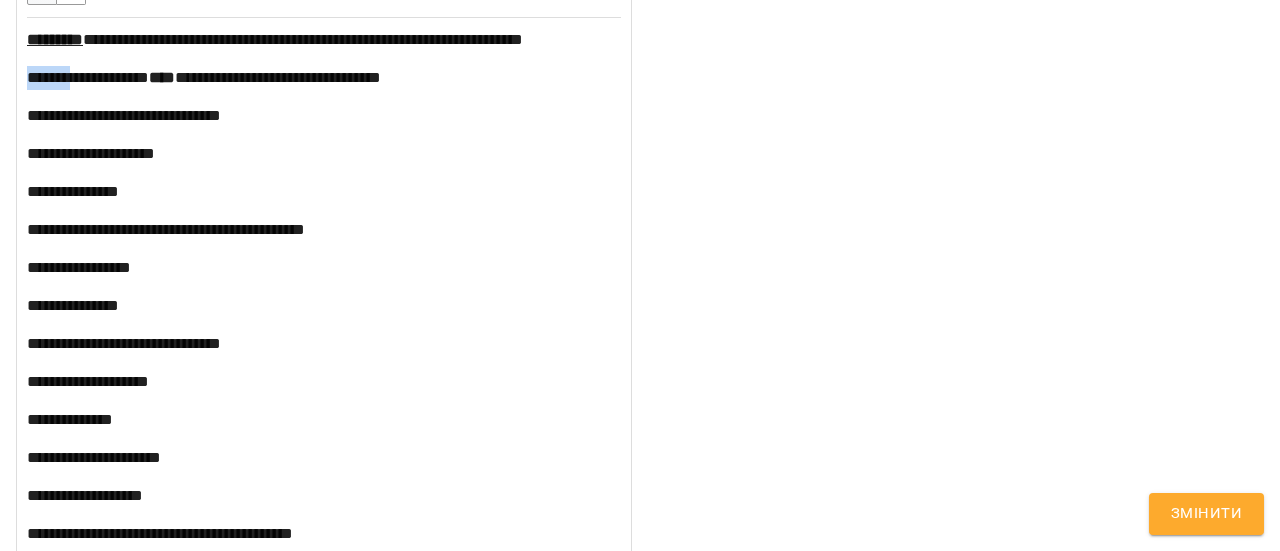 drag, startPoint x: 78, startPoint y: 97, endPoint x: 19, endPoint y: 99, distance: 59.03389 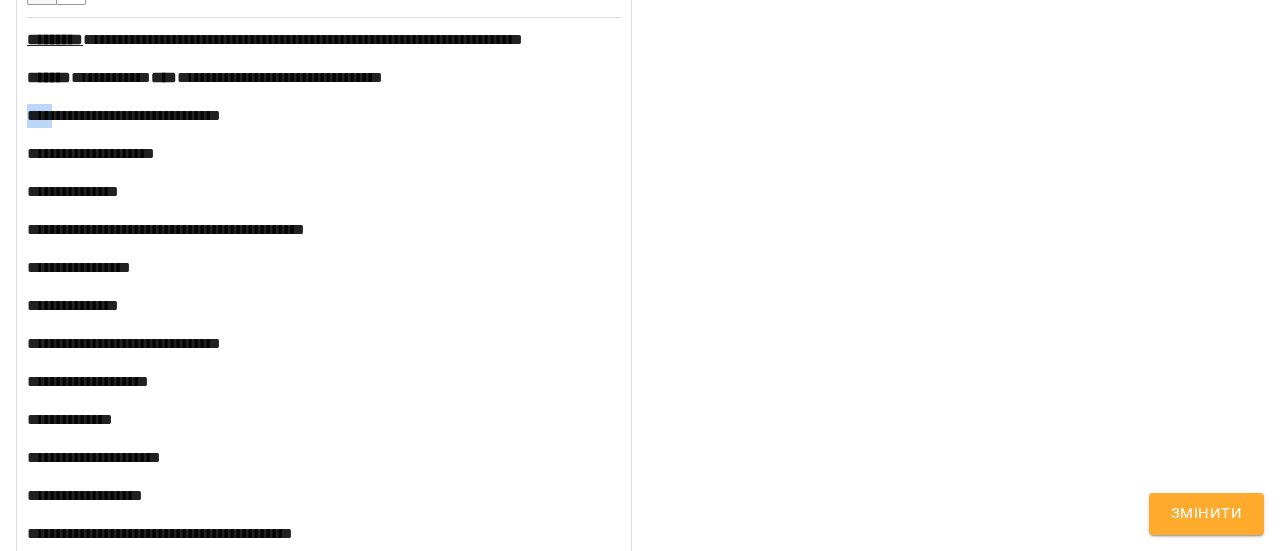 drag, startPoint x: 56, startPoint y: 159, endPoint x: 20, endPoint y: 159, distance: 36 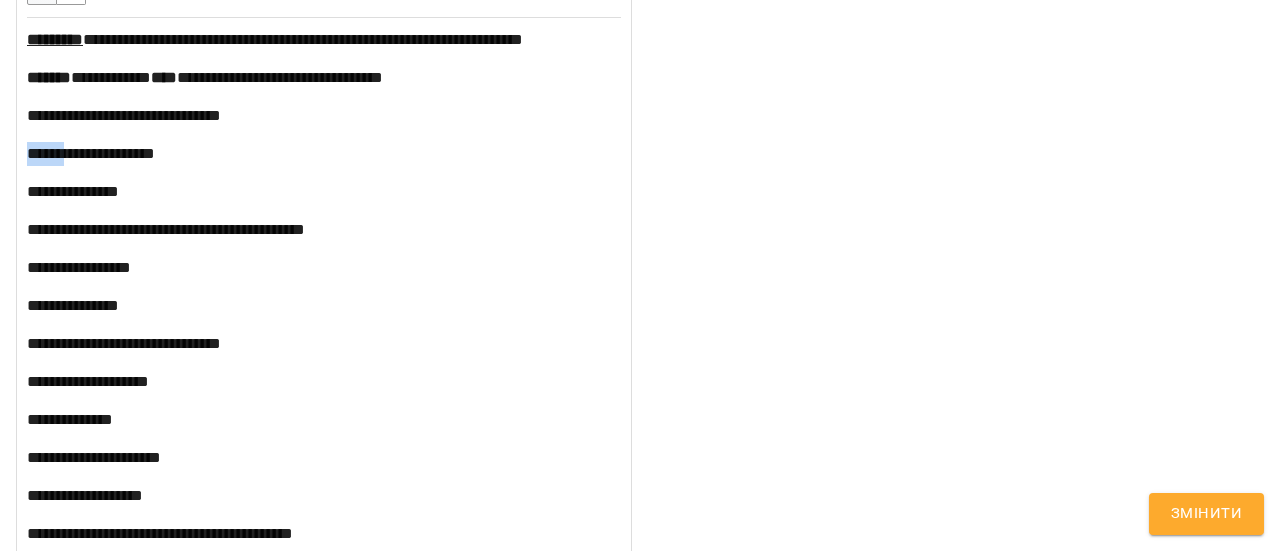 drag, startPoint x: 74, startPoint y: 200, endPoint x: 23, endPoint y: 197, distance: 51.088158 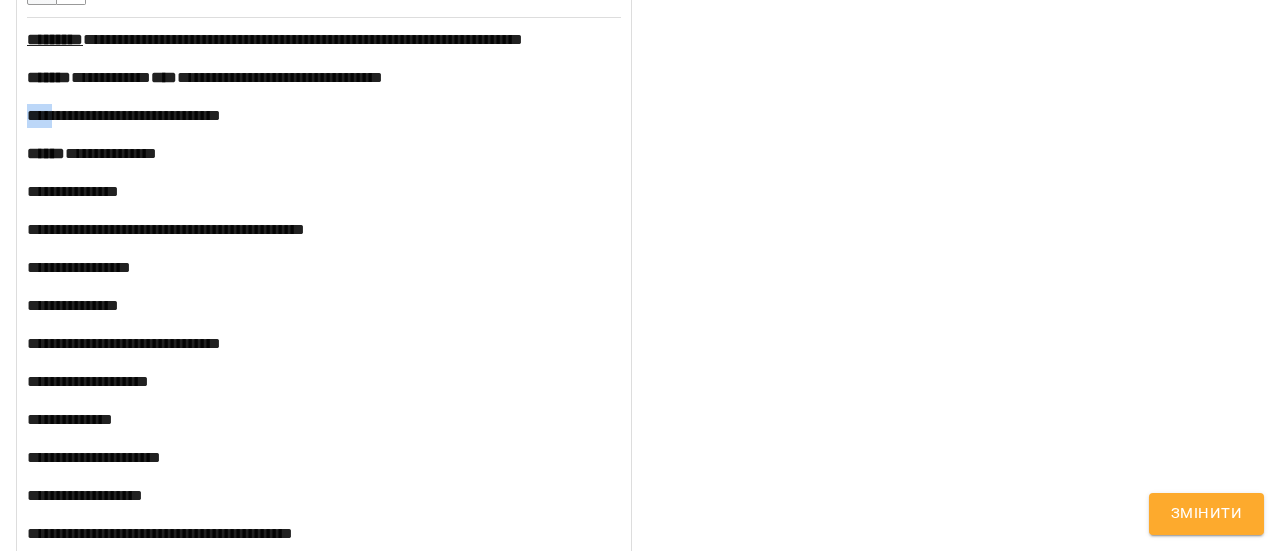 drag, startPoint x: 57, startPoint y: 158, endPoint x: 9, endPoint y: 163, distance: 48.259712 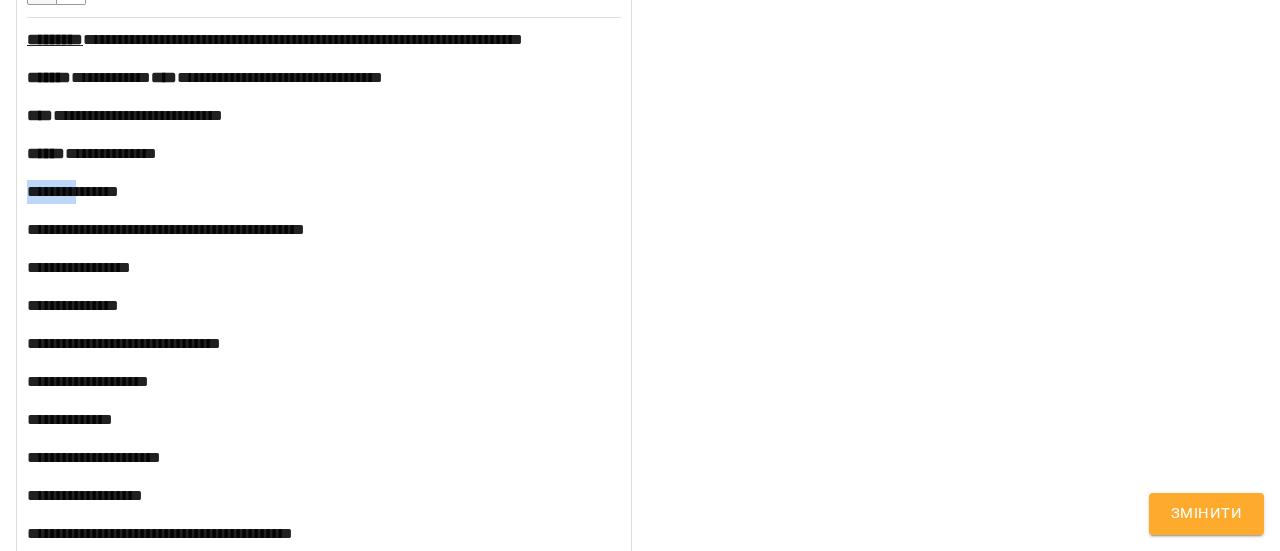 drag, startPoint x: 83, startPoint y: 240, endPoint x: 14, endPoint y: 238, distance: 69.02898 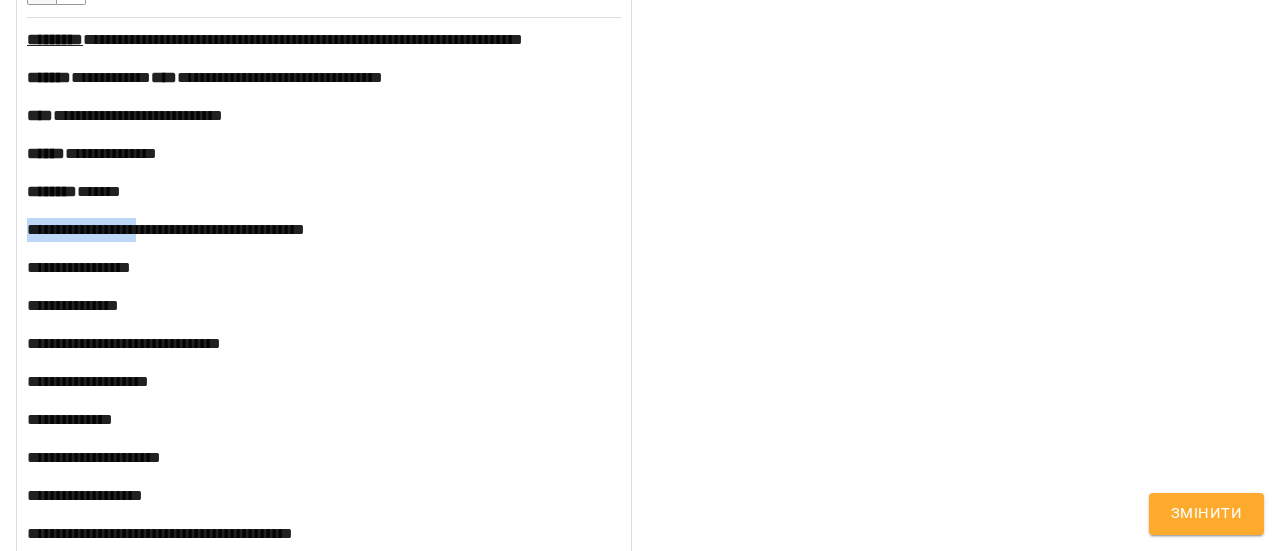drag, startPoint x: 152, startPoint y: 275, endPoint x: 12, endPoint y: 285, distance: 140.35669 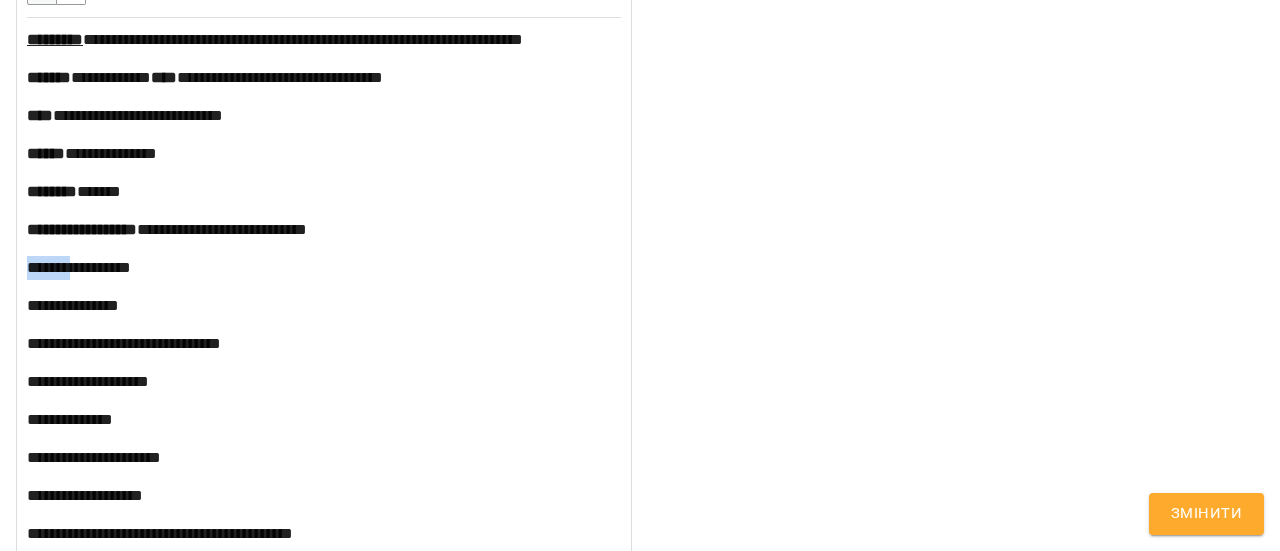 drag, startPoint x: 77, startPoint y: 314, endPoint x: 18, endPoint y: 311, distance: 59.07622 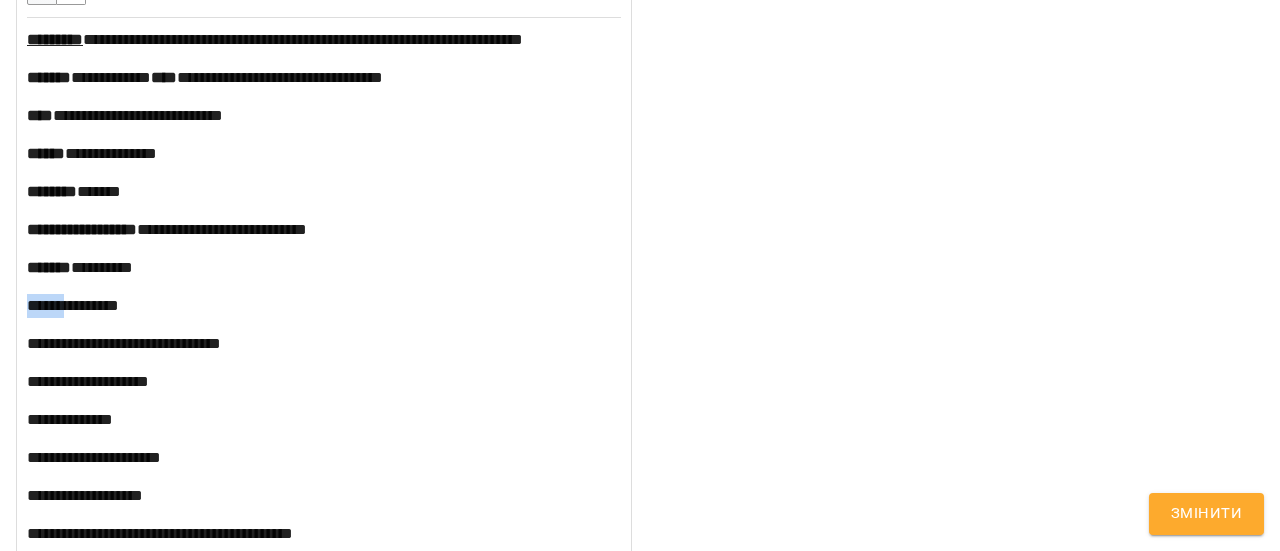 drag, startPoint x: 66, startPoint y: 357, endPoint x: 0, endPoint y: 349, distance: 66.48308 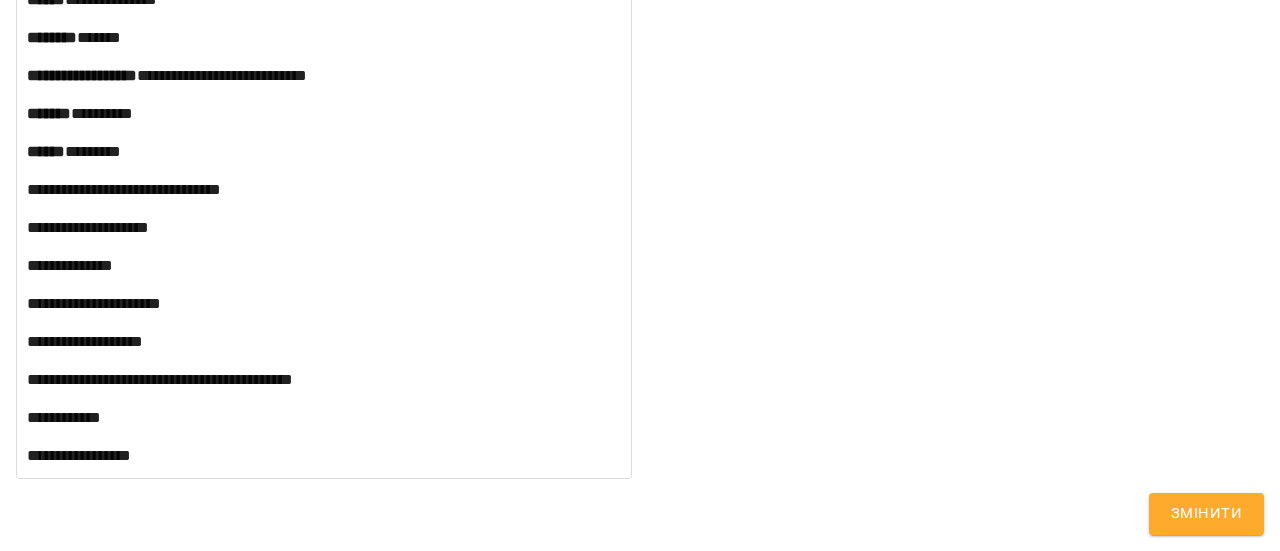 scroll, scrollTop: 1492, scrollLeft: 0, axis: vertical 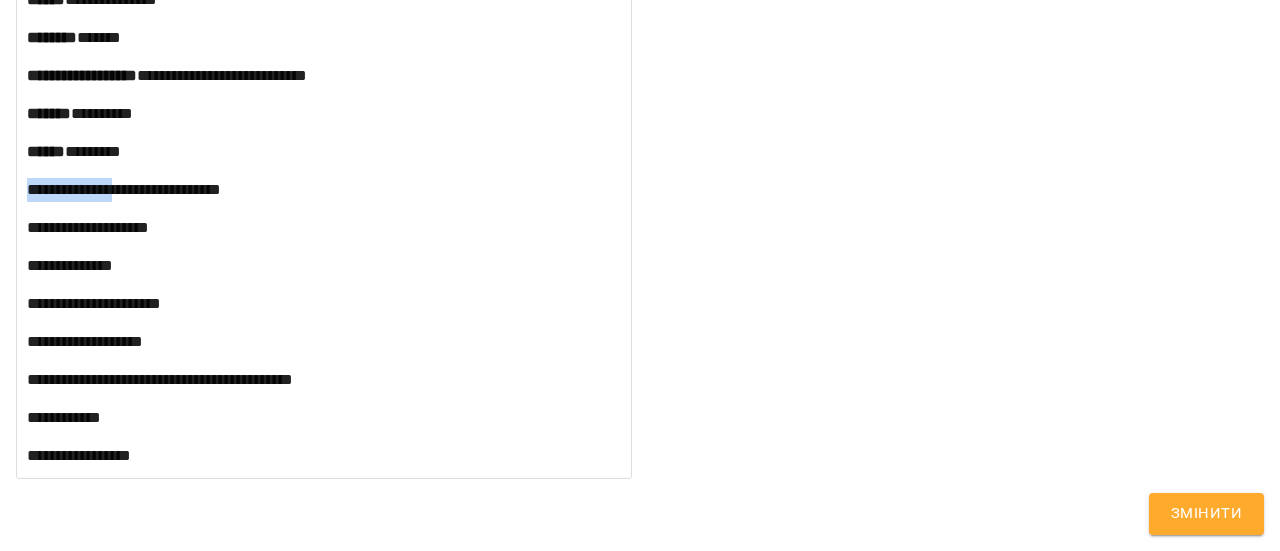 drag, startPoint x: 133, startPoint y: 187, endPoint x: 24, endPoint y: 186, distance: 109.004585 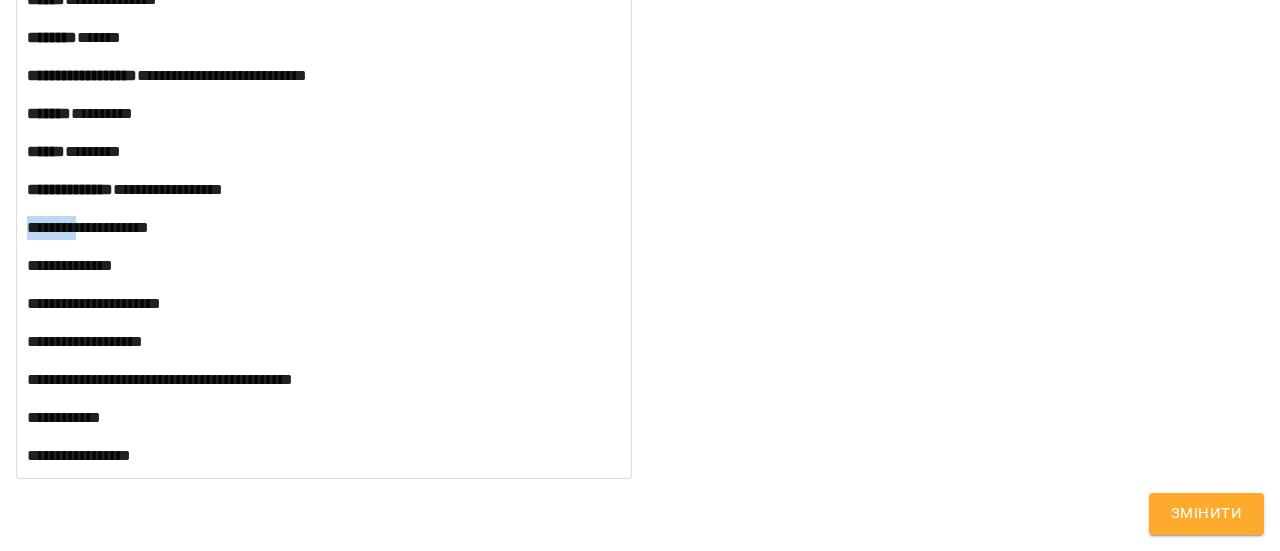 drag, startPoint x: 83, startPoint y: 239, endPoint x: 8, endPoint y: 225, distance: 76.29548 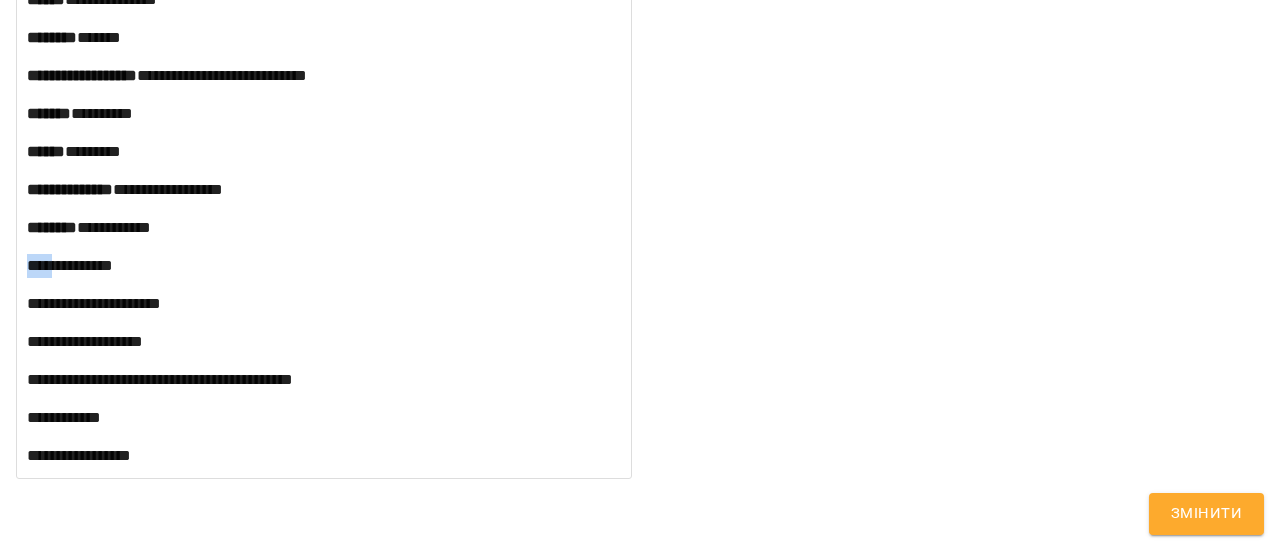 drag, startPoint x: 58, startPoint y: 269, endPoint x: 14, endPoint y: 265, distance: 44.181442 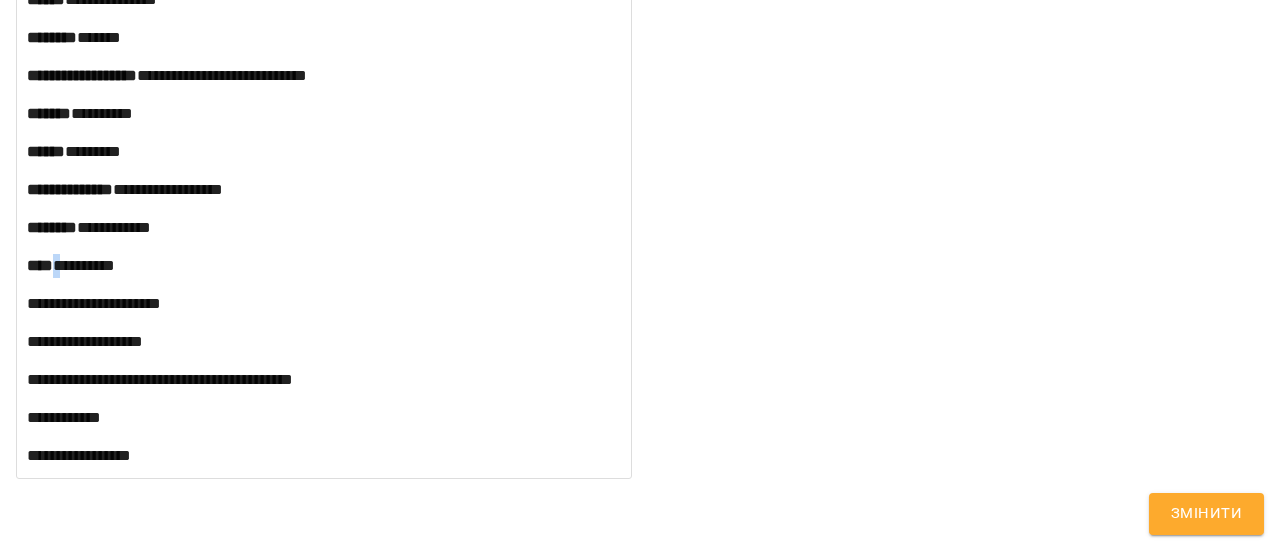 drag, startPoint x: 68, startPoint y: 263, endPoint x: 56, endPoint y: 263, distance: 12 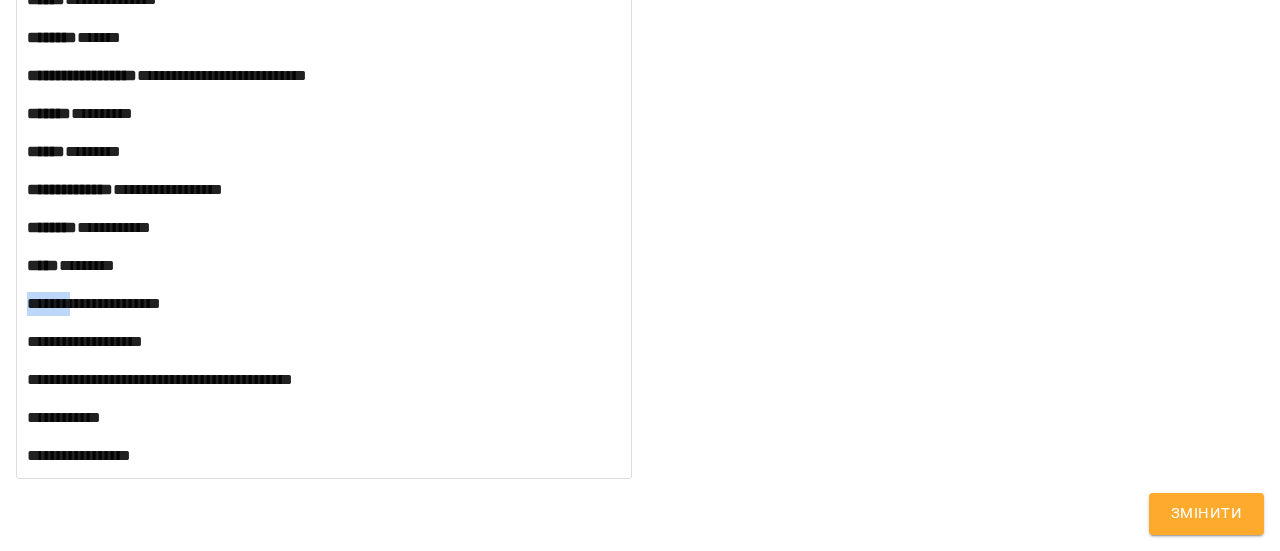 drag, startPoint x: 78, startPoint y: 307, endPoint x: 16, endPoint y: 301, distance: 62.289646 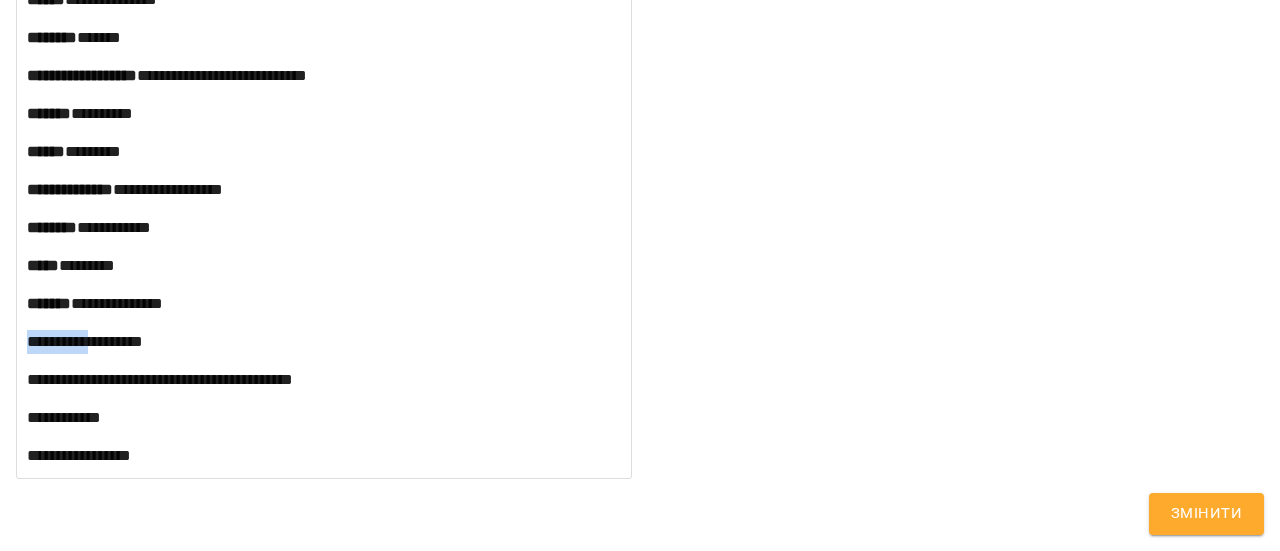 drag, startPoint x: 103, startPoint y: 343, endPoint x: 0, endPoint y: 333, distance: 103.4843 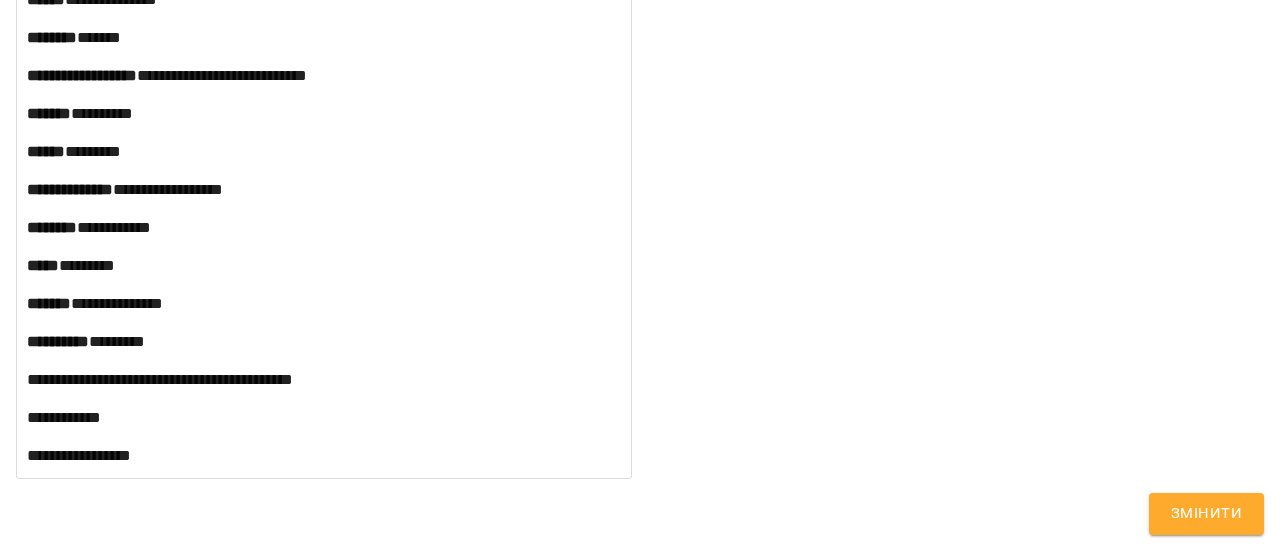 click on "**********" at bounding box center (160, 379) 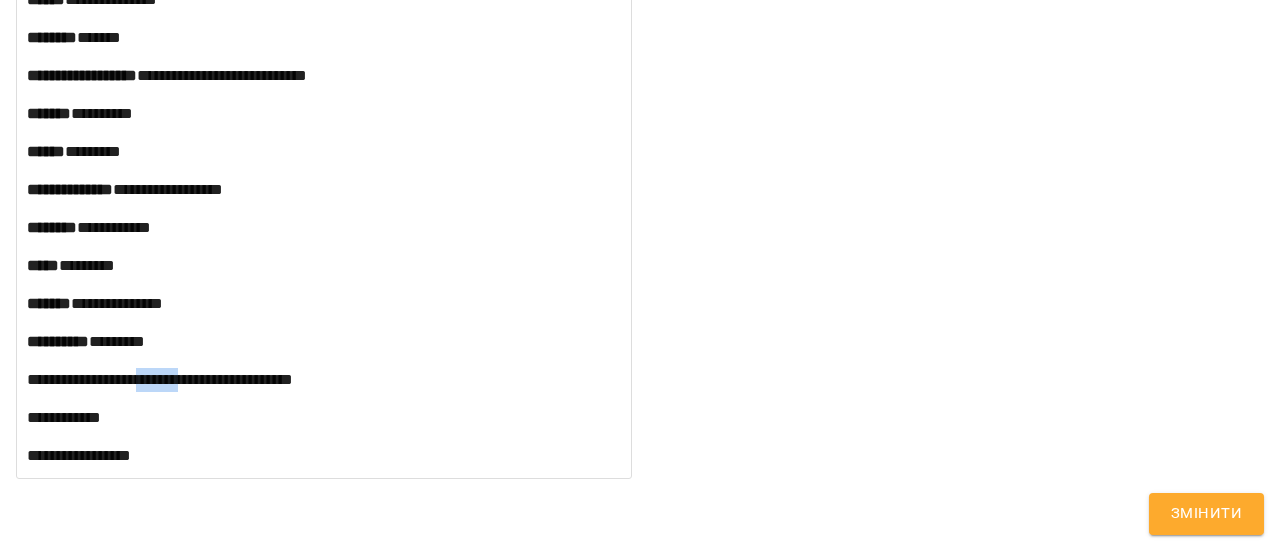 click on "**********" at bounding box center [160, 379] 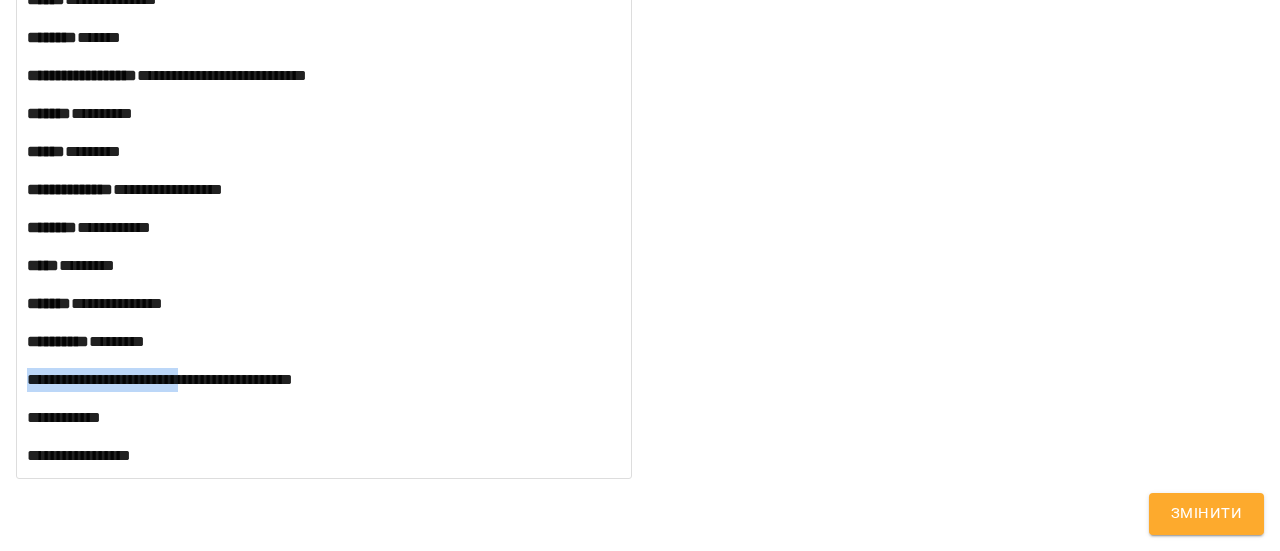 drag, startPoint x: 224, startPoint y: 382, endPoint x: 33, endPoint y: 376, distance: 191.09422 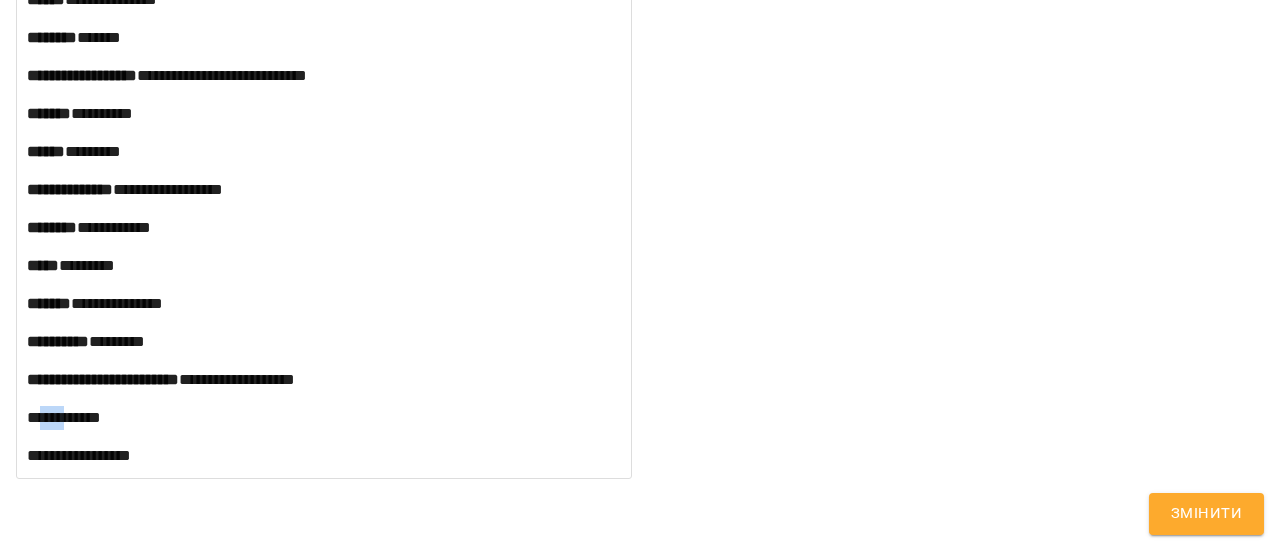 drag, startPoint x: 64, startPoint y: 423, endPoint x: 35, endPoint y: 421, distance: 29.068884 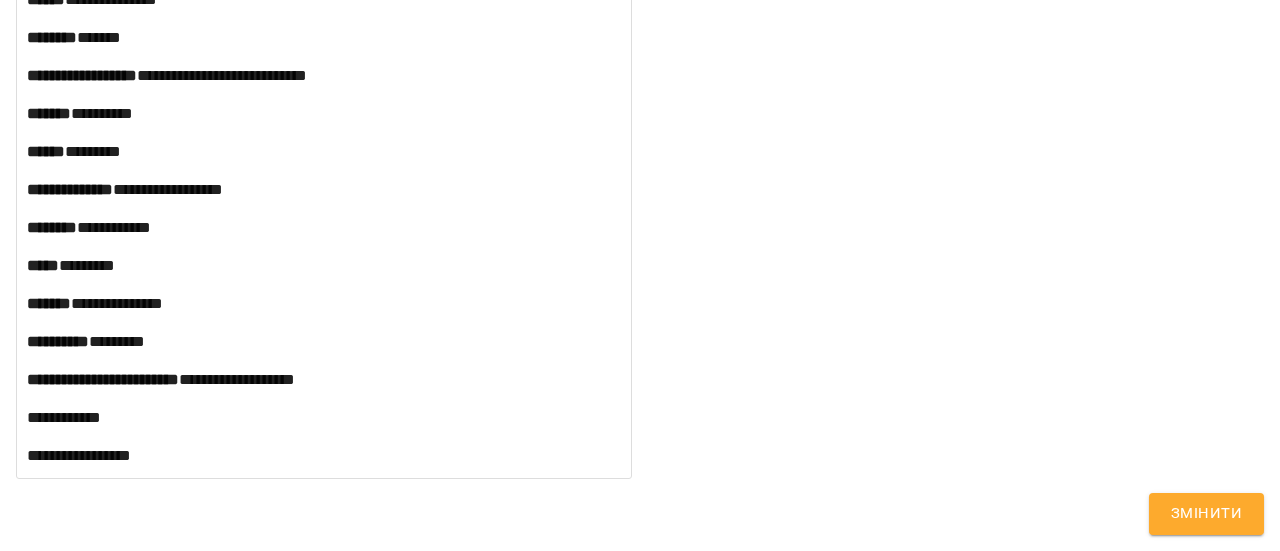click on "**********" at bounding box center [64, 417] 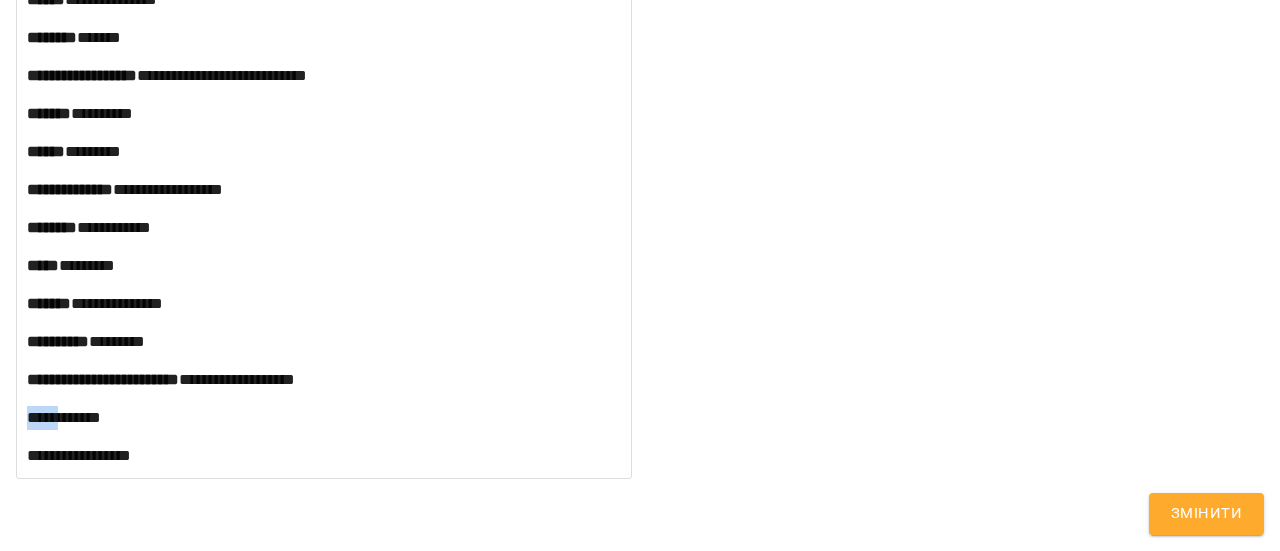drag, startPoint x: 62, startPoint y: 419, endPoint x: 17, endPoint y: 419, distance: 45 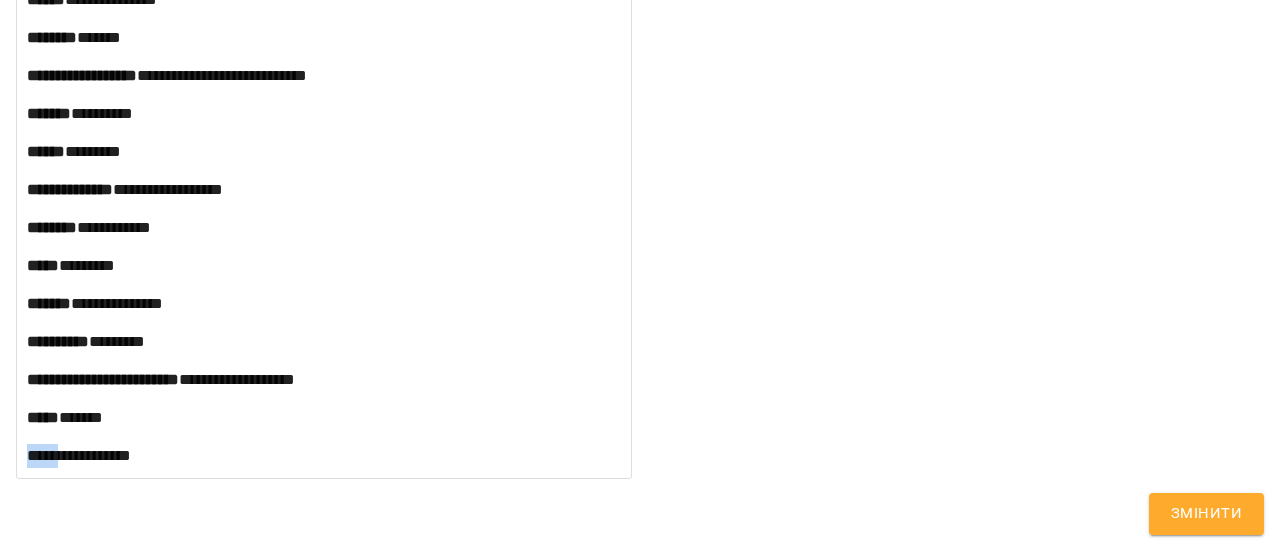 drag, startPoint x: 66, startPoint y: 467, endPoint x: 0, endPoint y: 474, distance: 66.37017 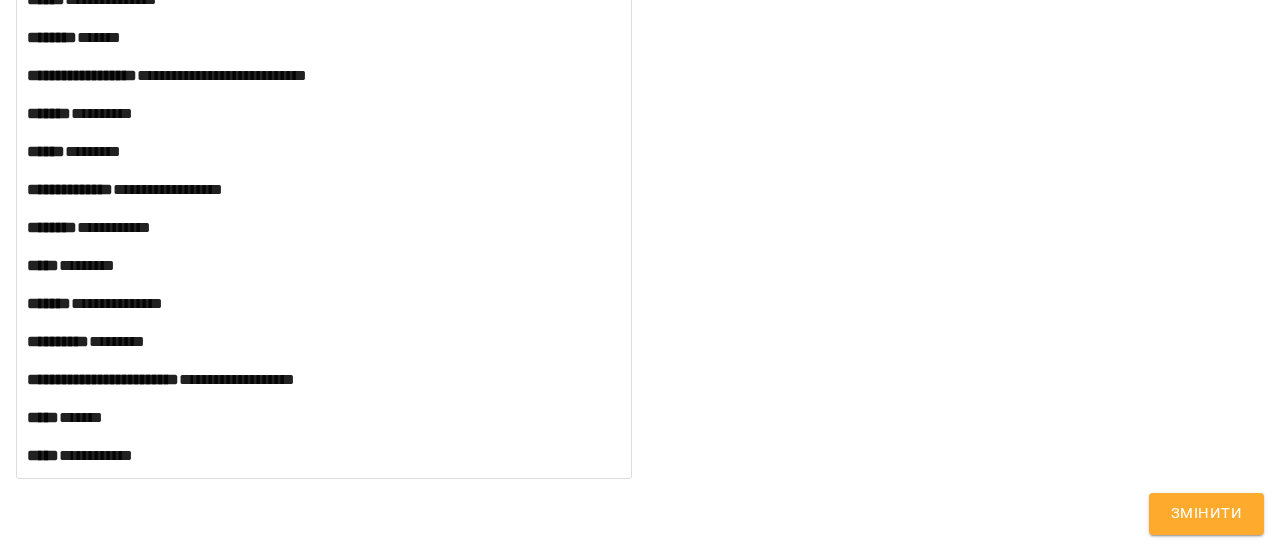 click on "**********" at bounding box center (324, 456) 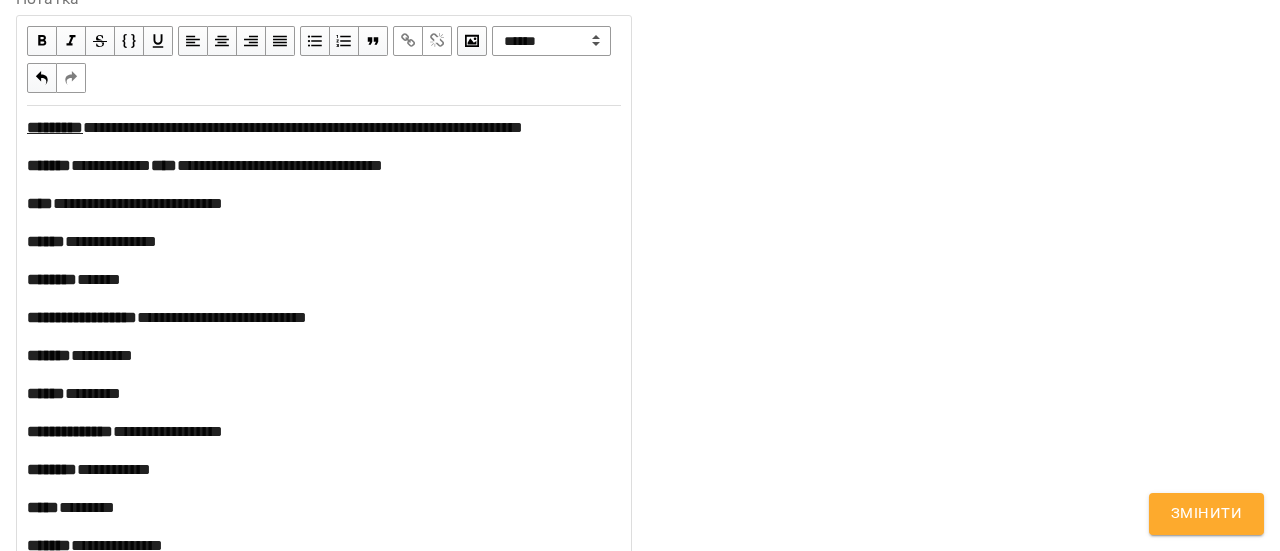 scroll, scrollTop: 1200, scrollLeft: 0, axis: vertical 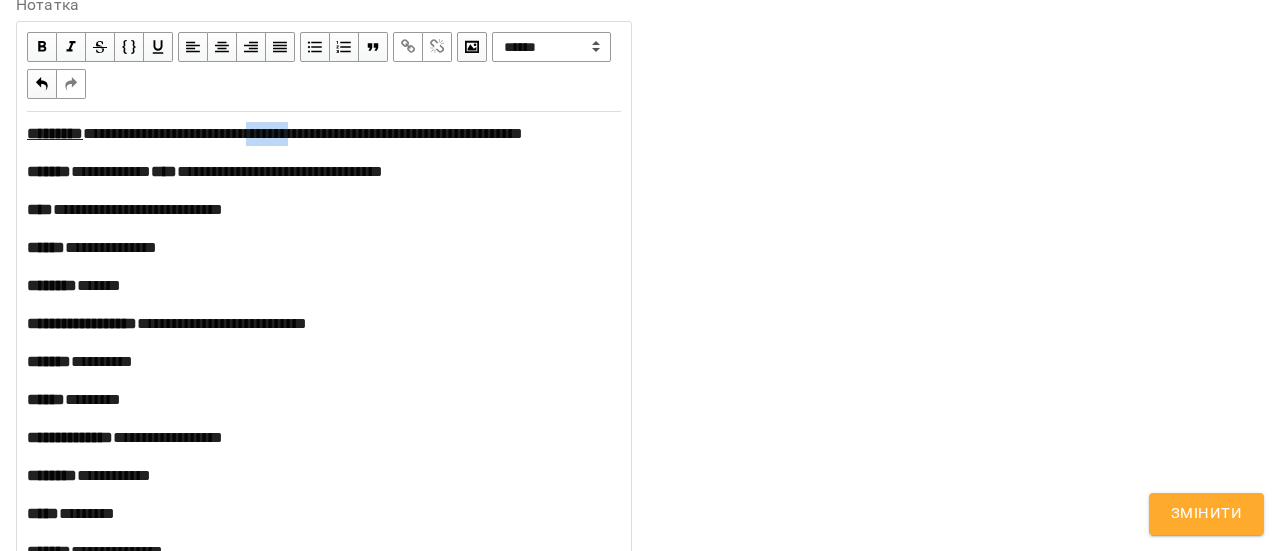 drag, startPoint x: 226, startPoint y: 151, endPoint x: 280, endPoint y: 159, distance: 54.589375 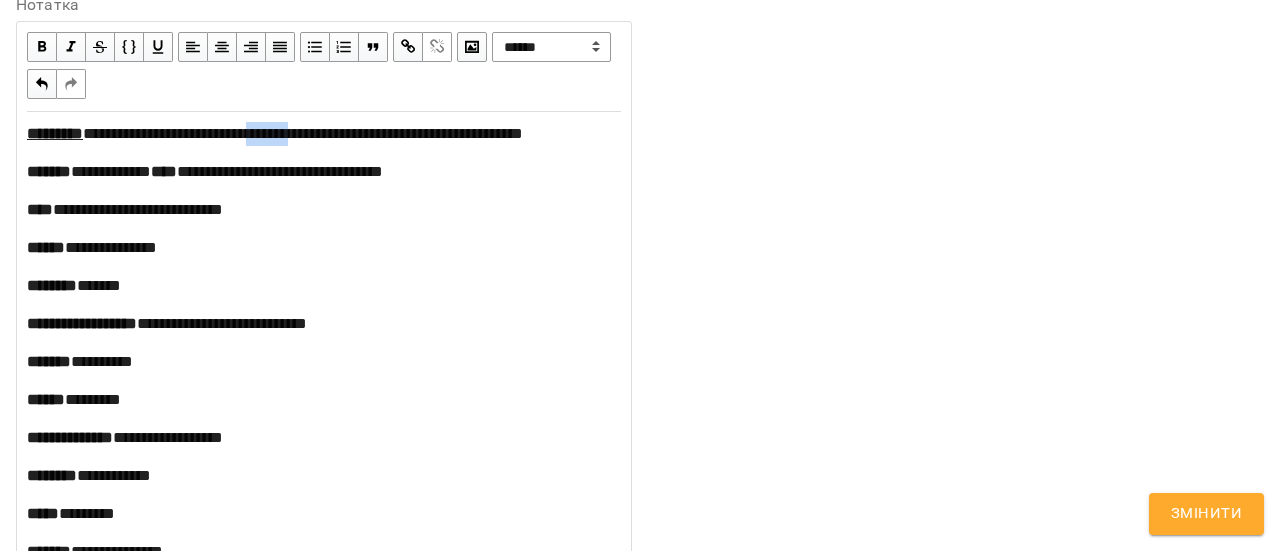 click on "**********" at bounding box center (303, 133) 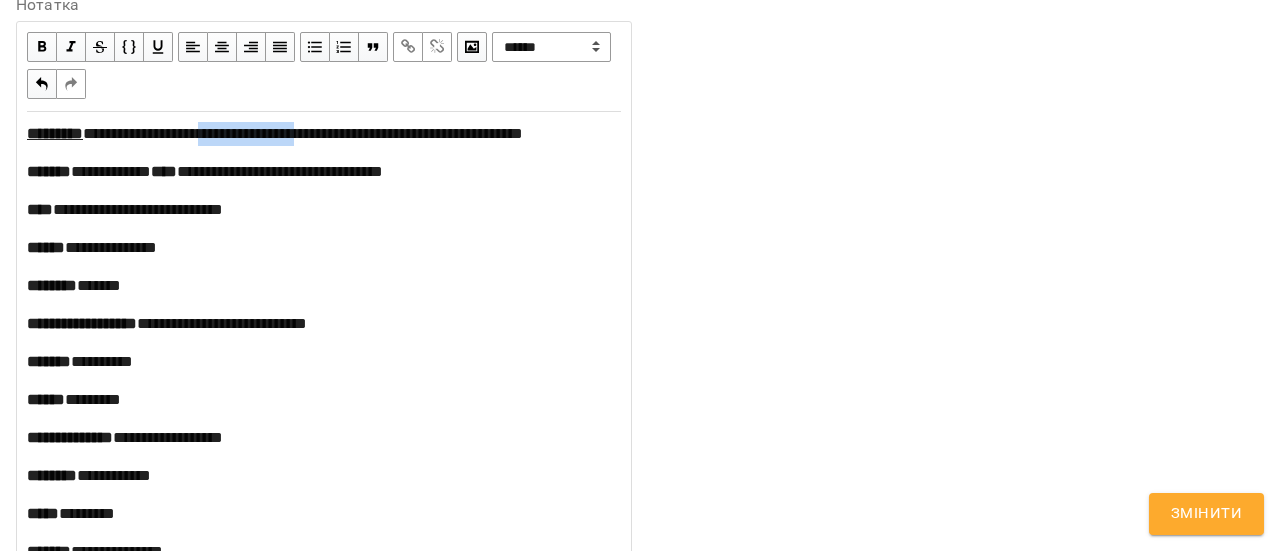 drag, startPoint x: 280, startPoint y: 159, endPoint x: 183, endPoint y: 163, distance: 97.082436 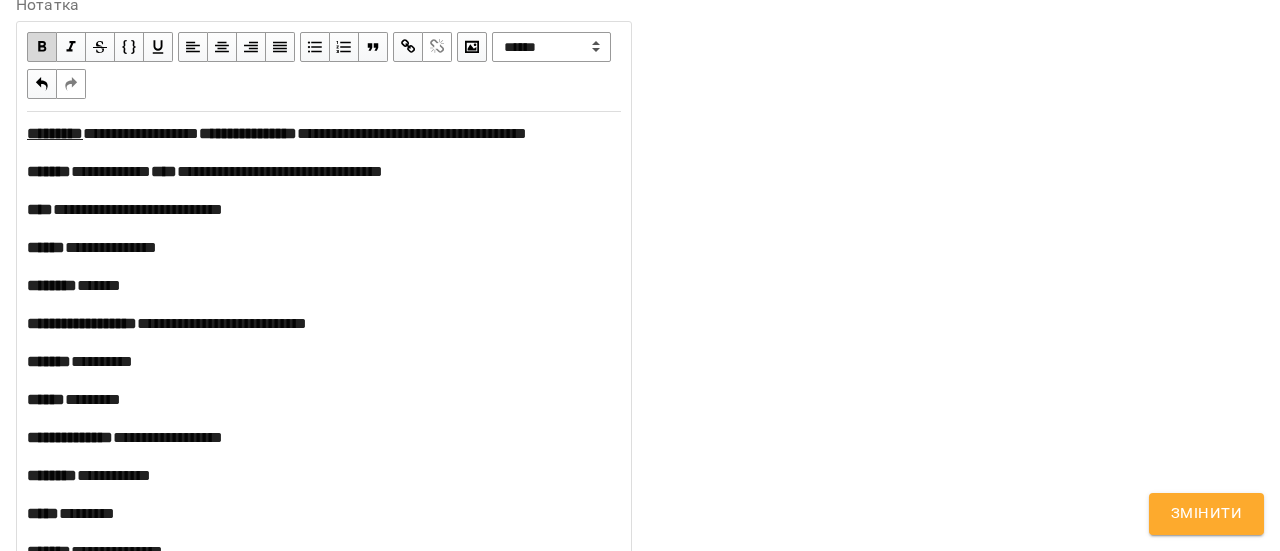 click on "**********" at bounding box center [324, 172] 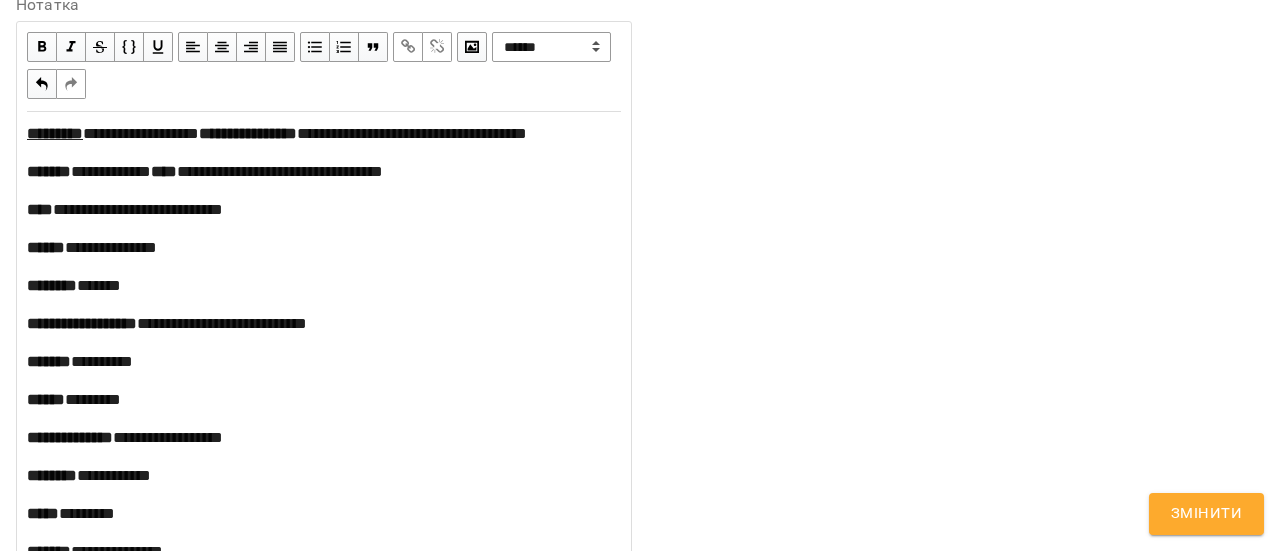 click on "Змінити" at bounding box center [1206, 514] 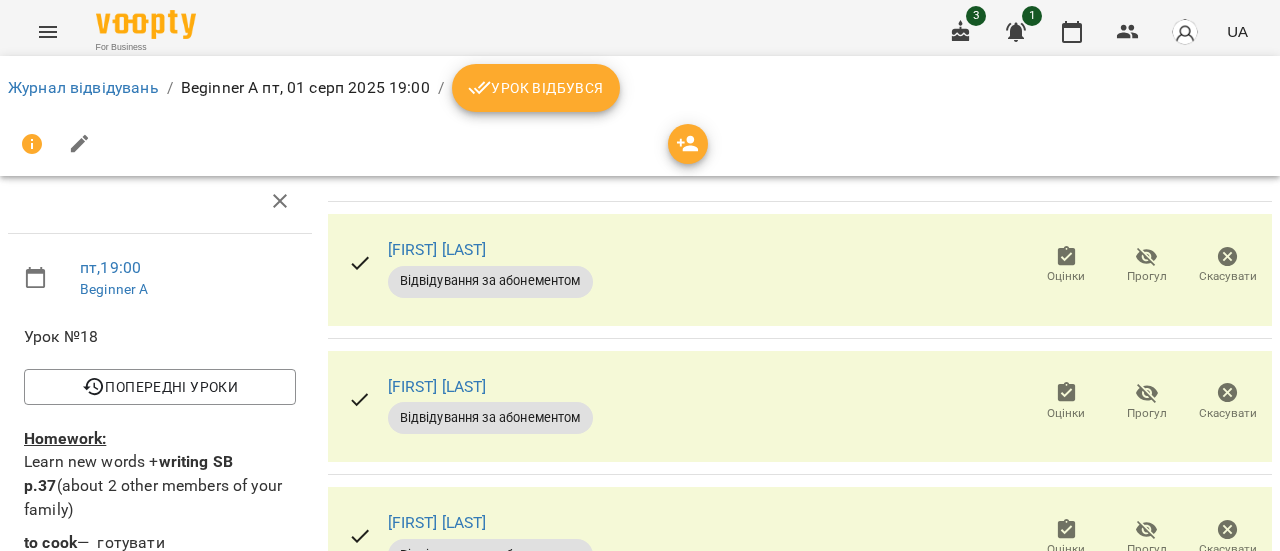 click on "Урок відбувся" at bounding box center (536, 88) 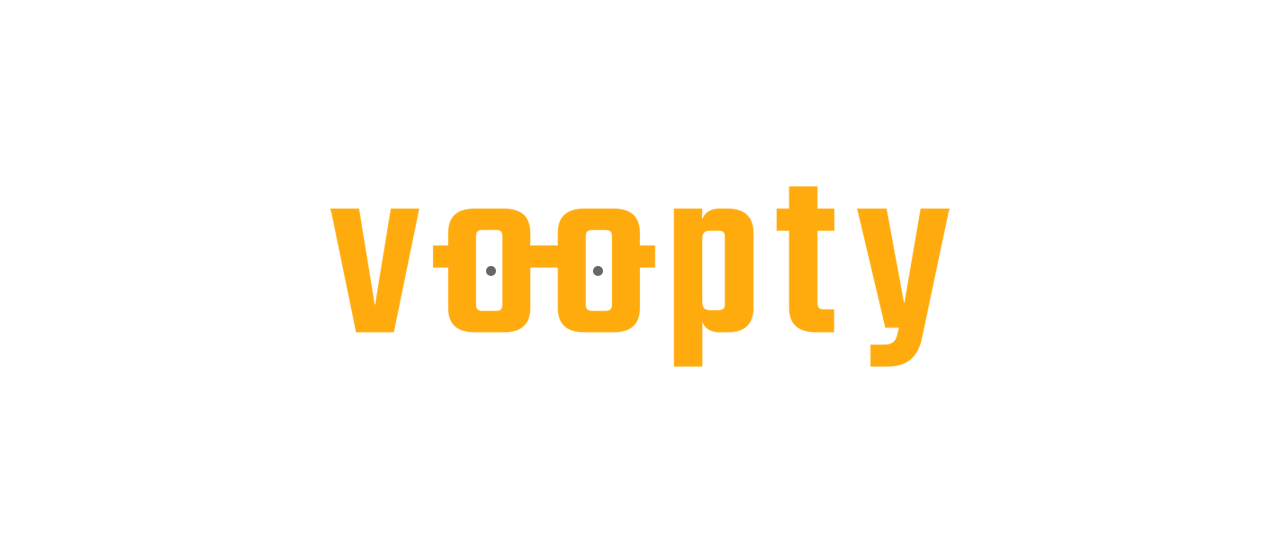 scroll, scrollTop: 0, scrollLeft: 0, axis: both 